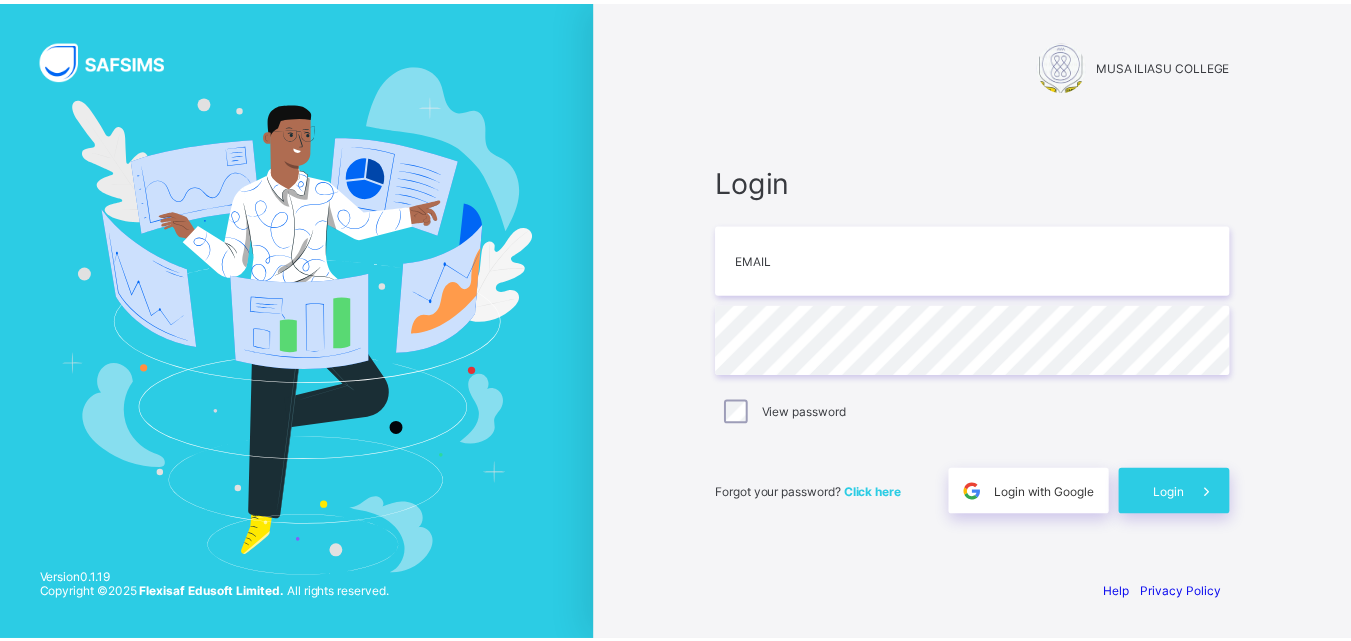 scroll, scrollTop: 0, scrollLeft: 0, axis: both 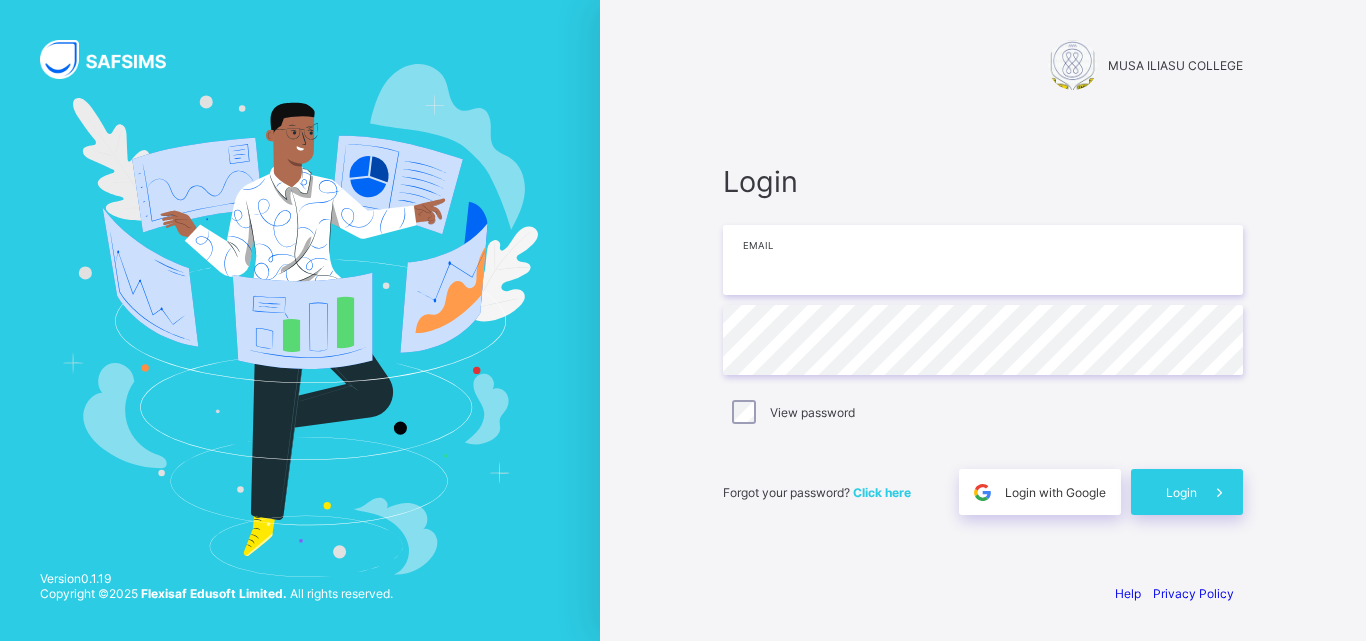 click at bounding box center [983, 260] 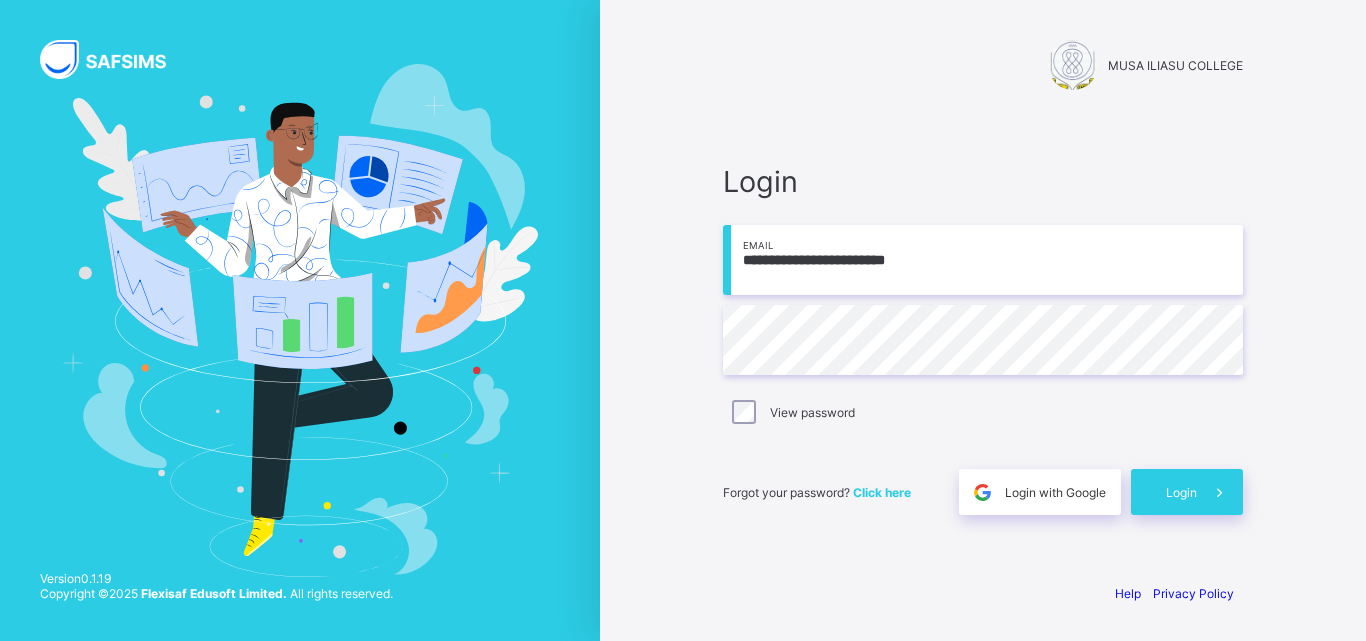 click on "**********" at bounding box center [983, 260] 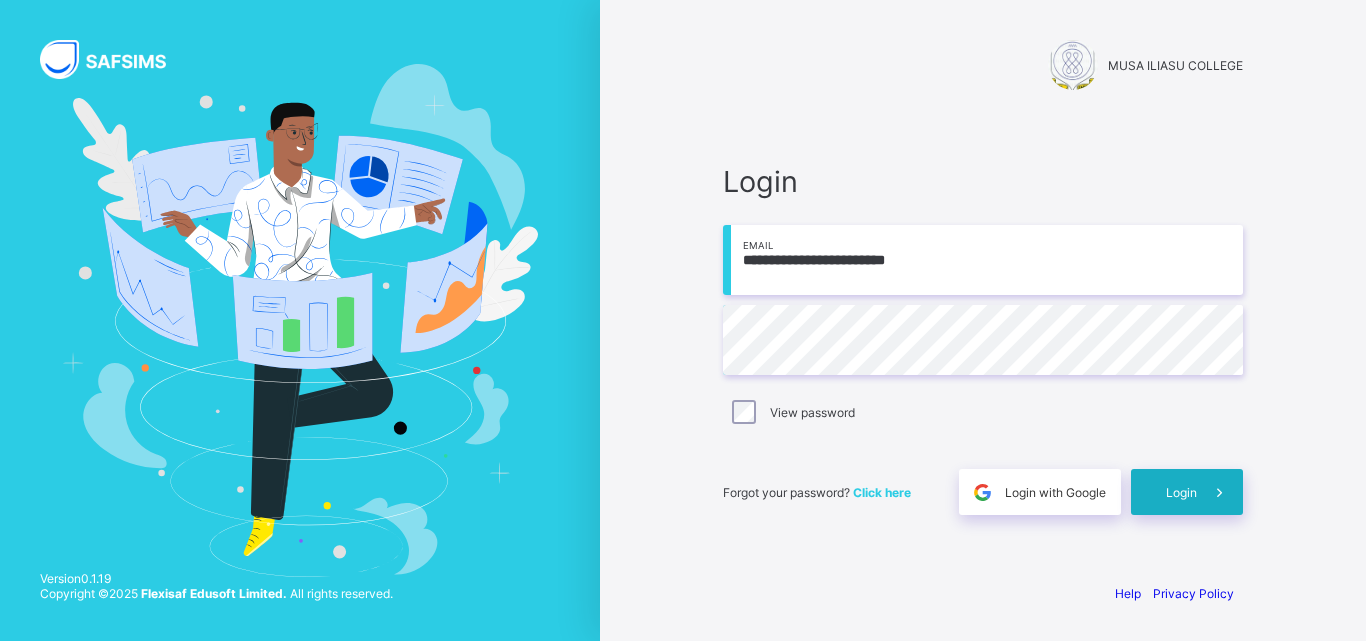click on "Login" at bounding box center [1187, 492] 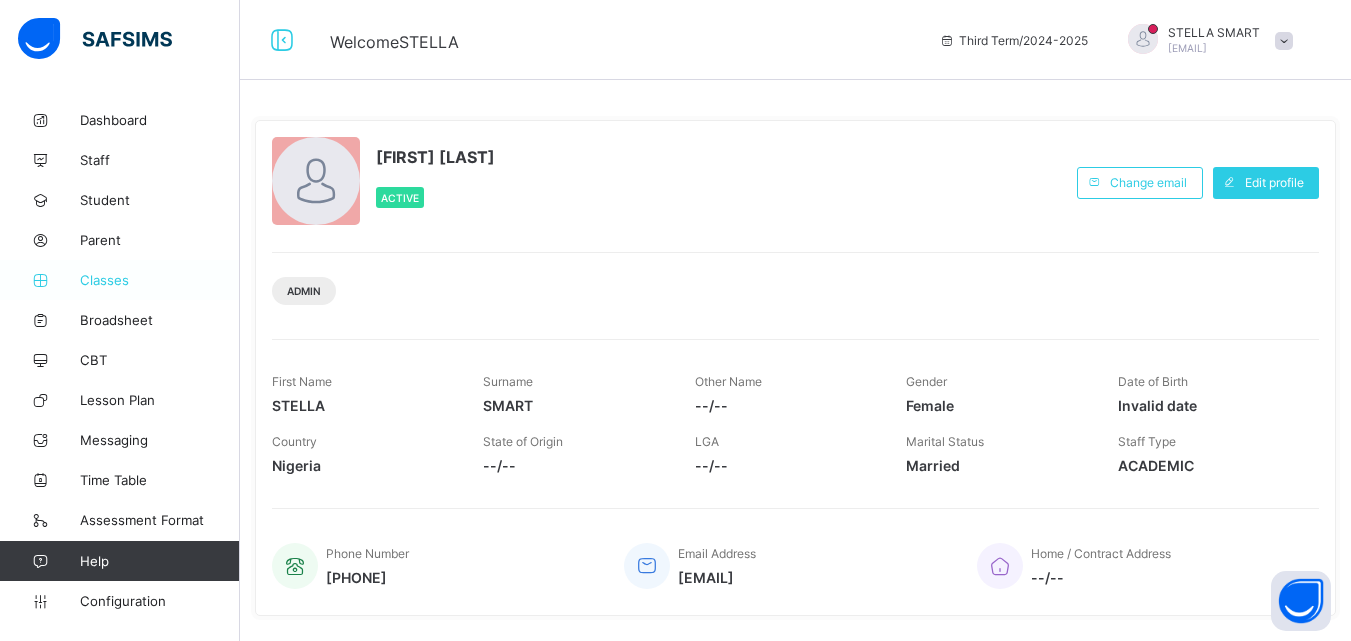 click on "Classes" at bounding box center [120, 280] 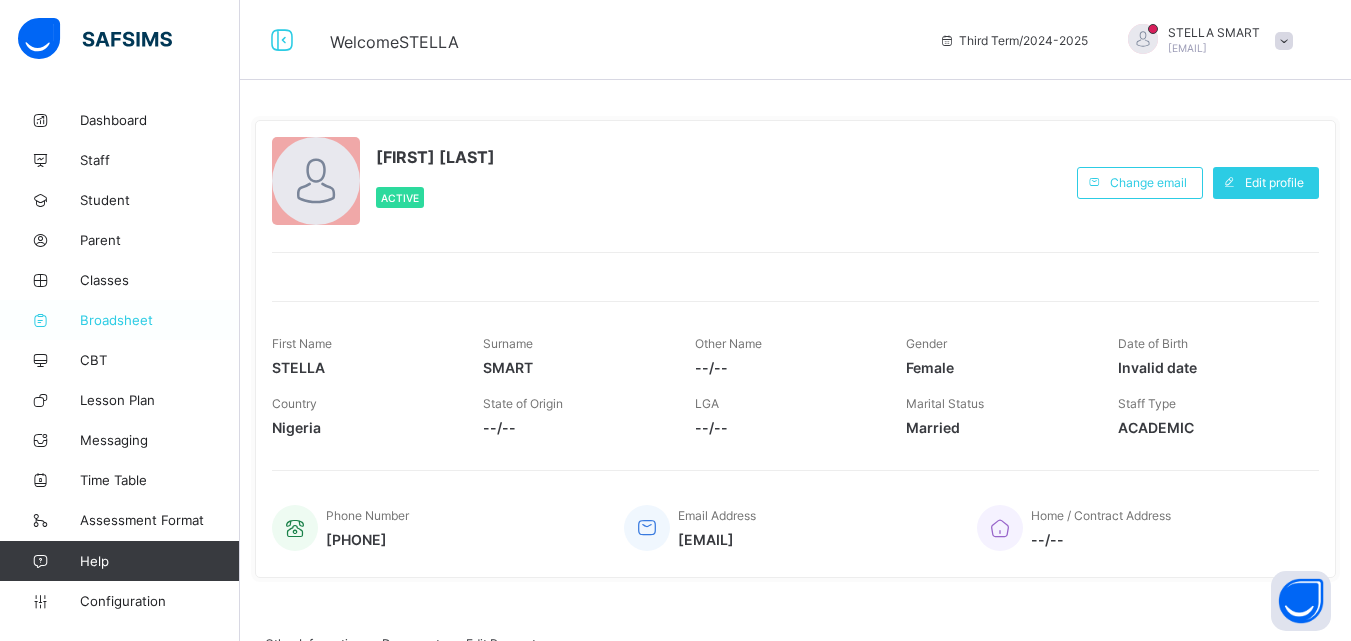 click on "Broadsheet" at bounding box center (160, 320) 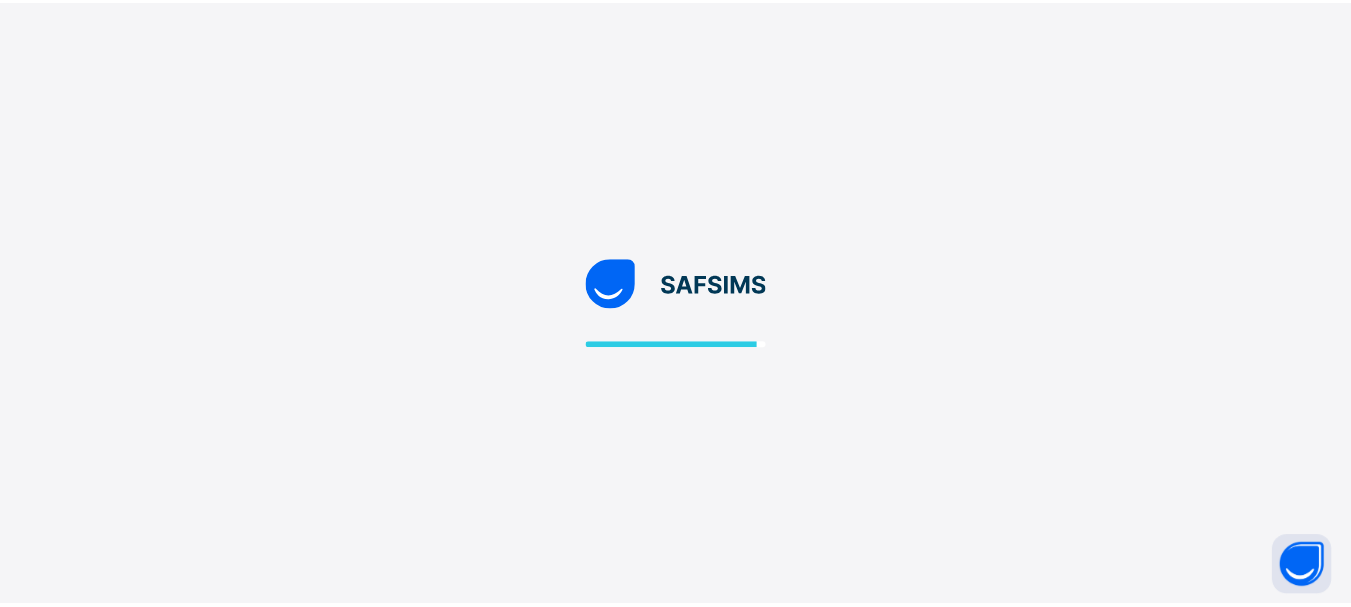 scroll, scrollTop: 0, scrollLeft: 0, axis: both 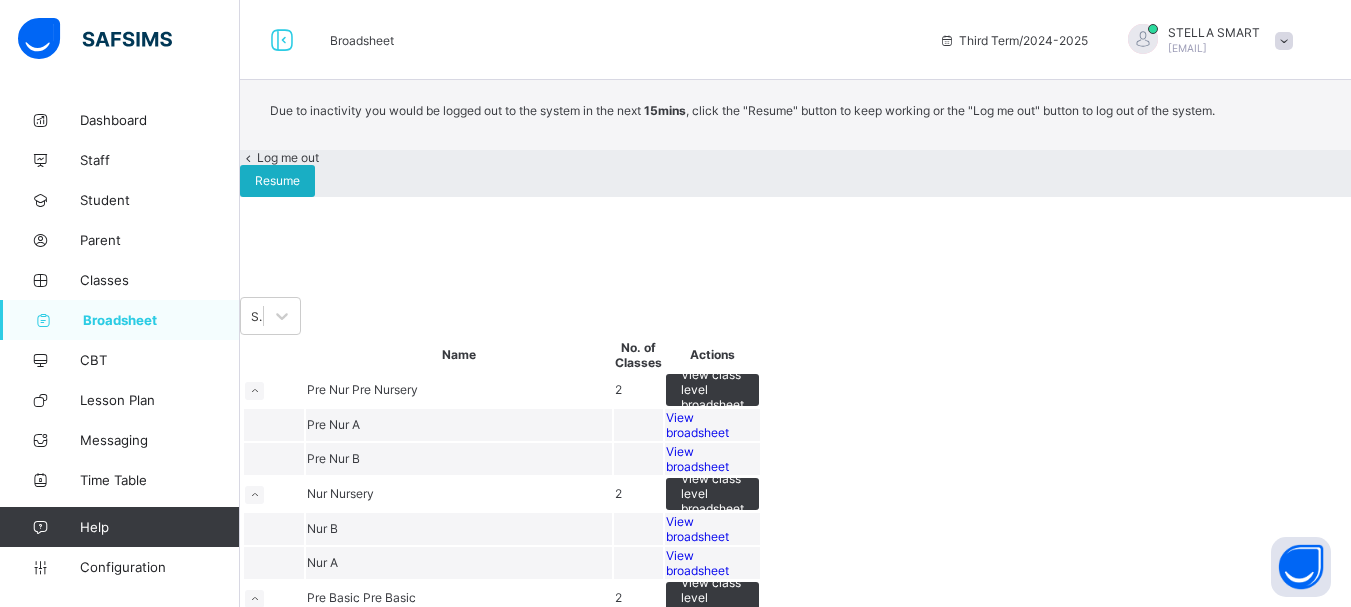 click on "Resume" at bounding box center [277, 180] 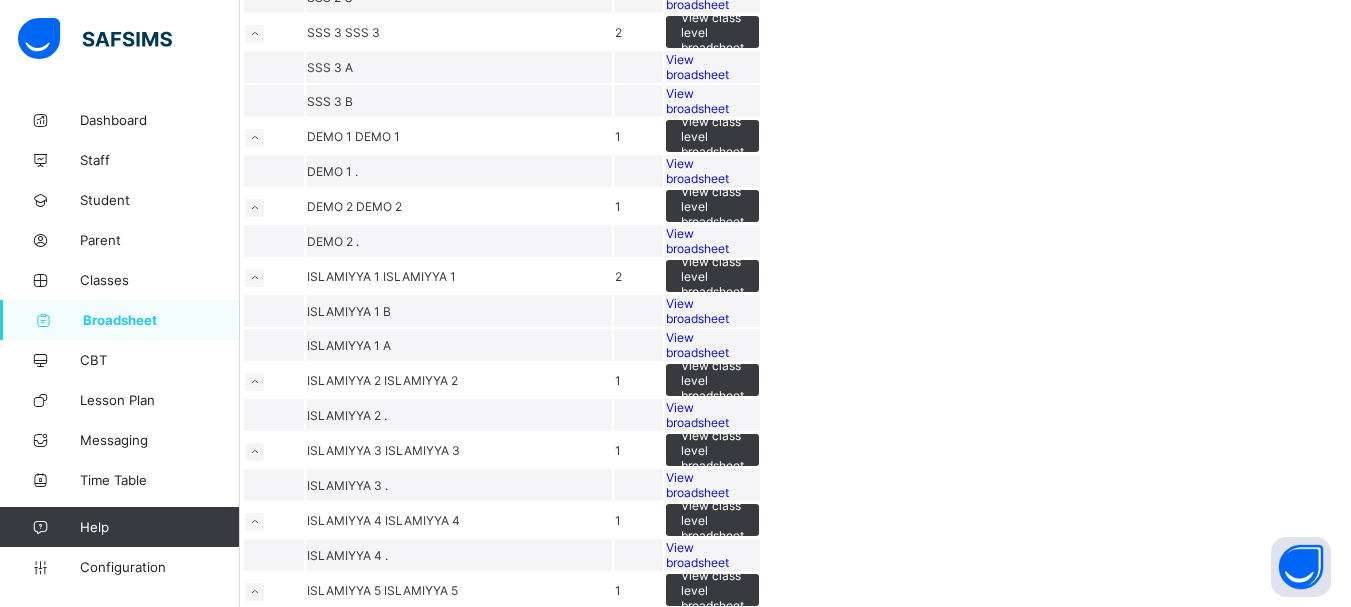 scroll, scrollTop: 1700, scrollLeft: 0, axis: vertical 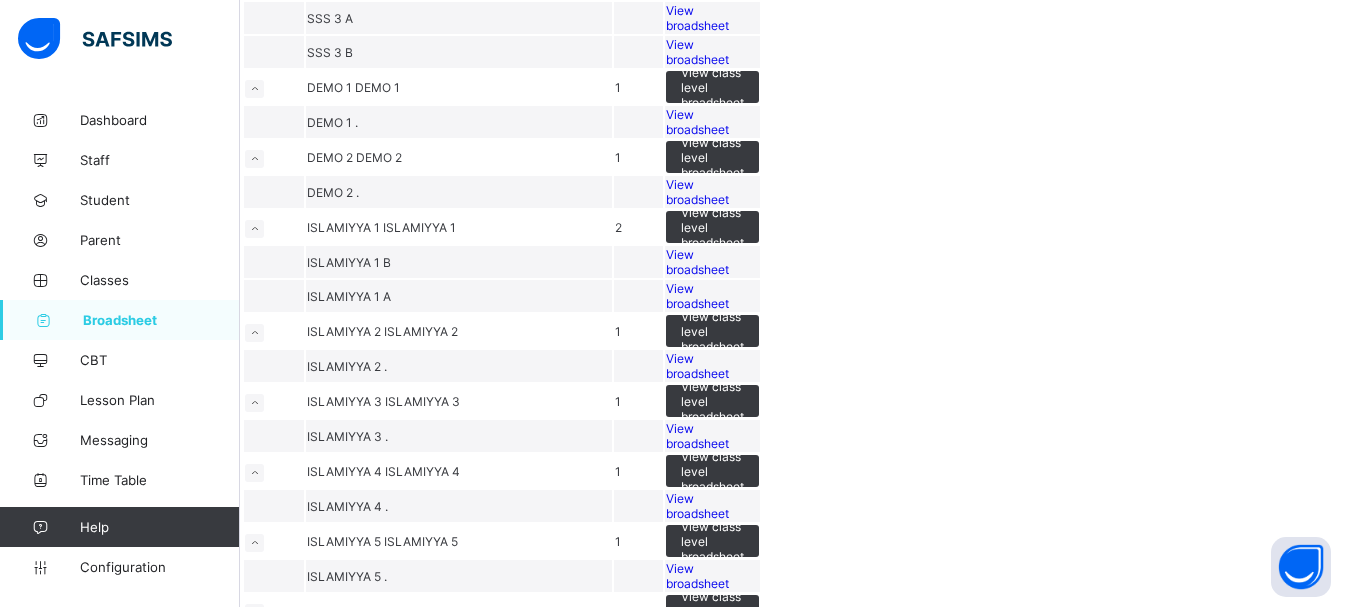 click on "View class level broadsheet" at bounding box center [712, -571] 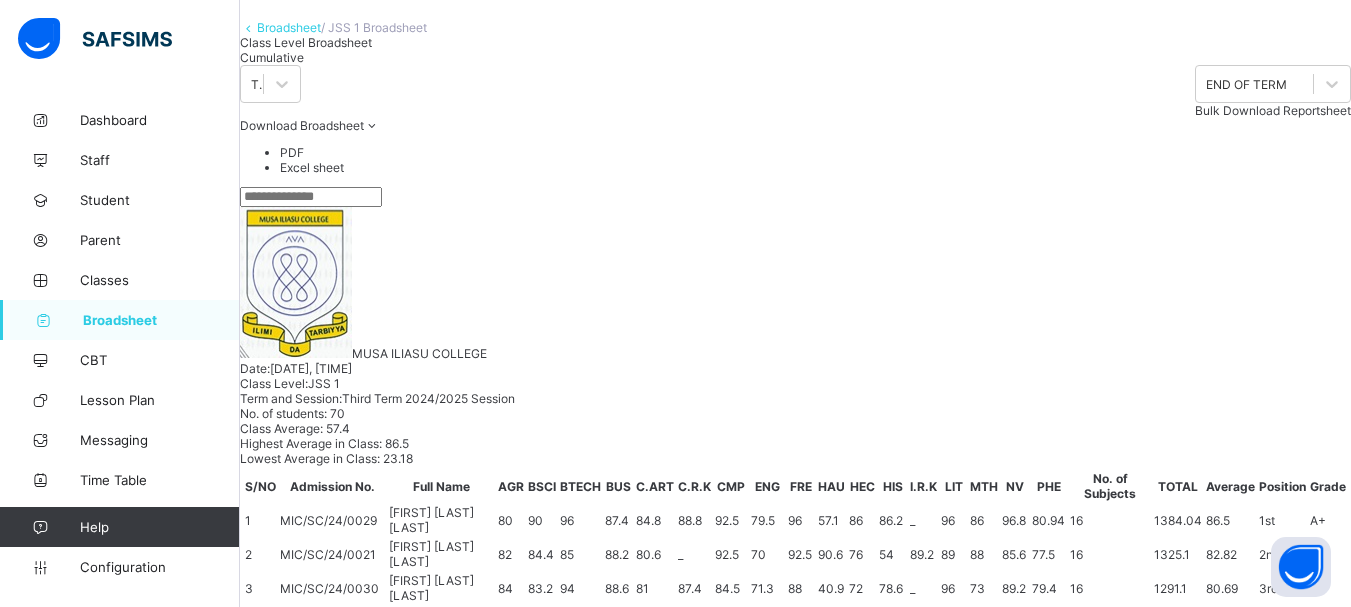 scroll, scrollTop: 200, scrollLeft: 0, axis: vertical 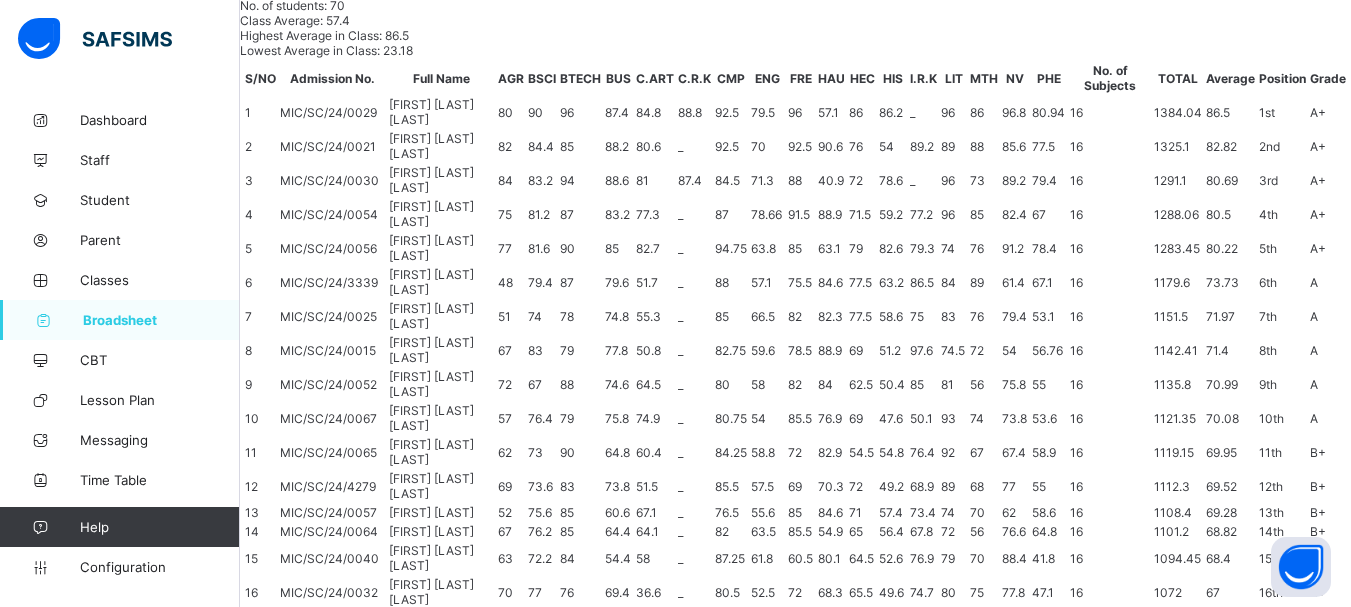 click at bounding box center (413, 2443) 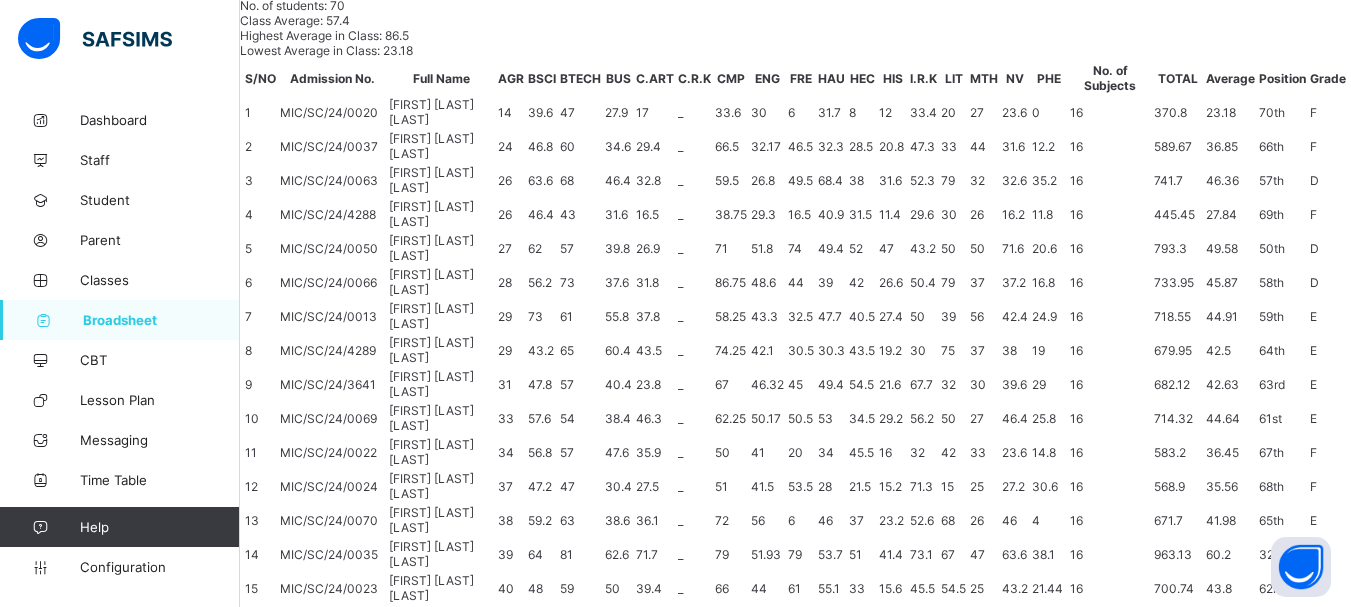 click at bounding box center (413, 2443) 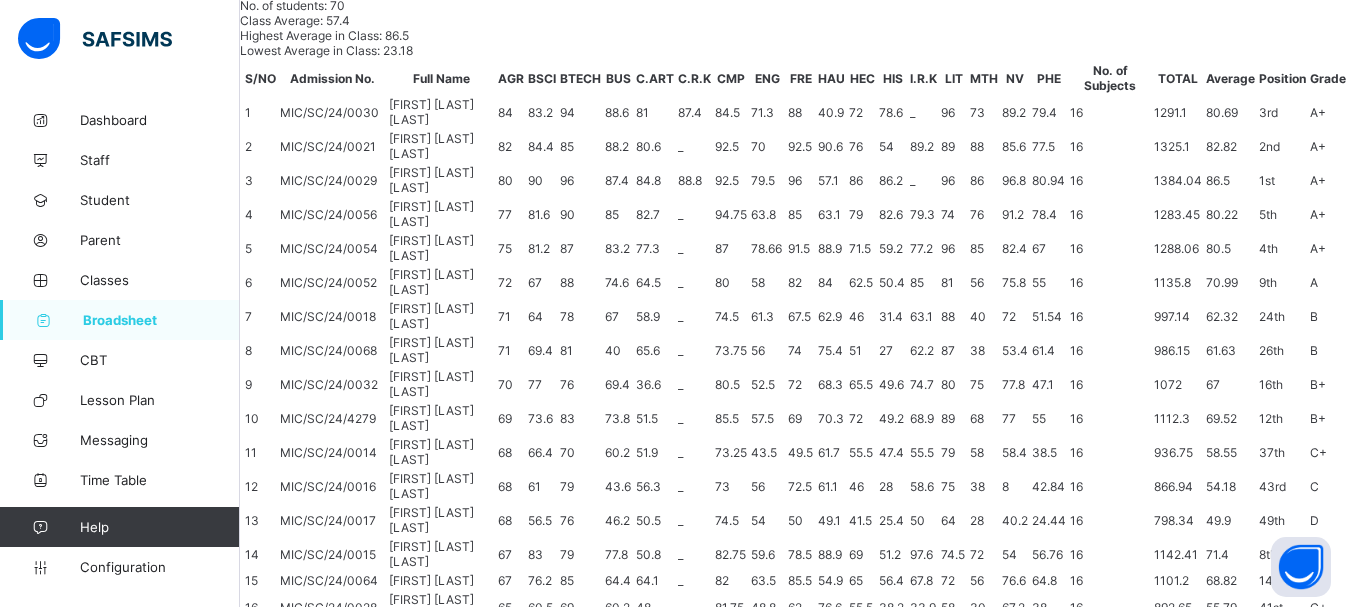 click at bounding box center [452, 2443] 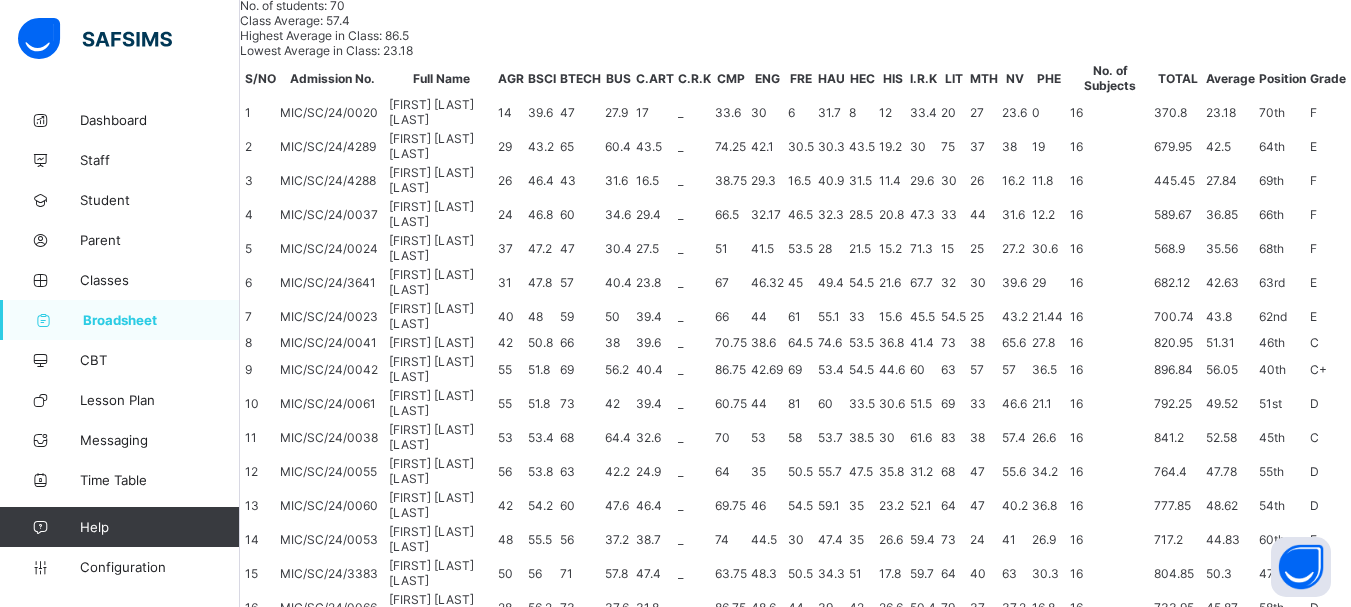 click at bounding box center [452, 2443] 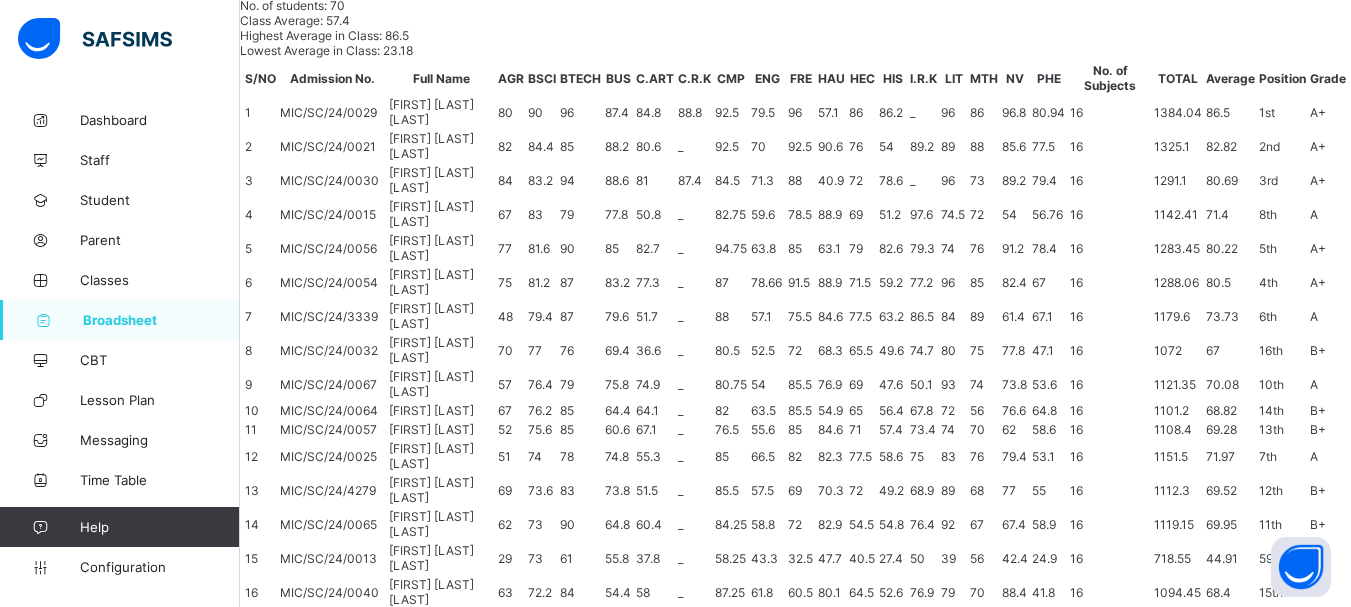 click at bounding box center (498, 2443) 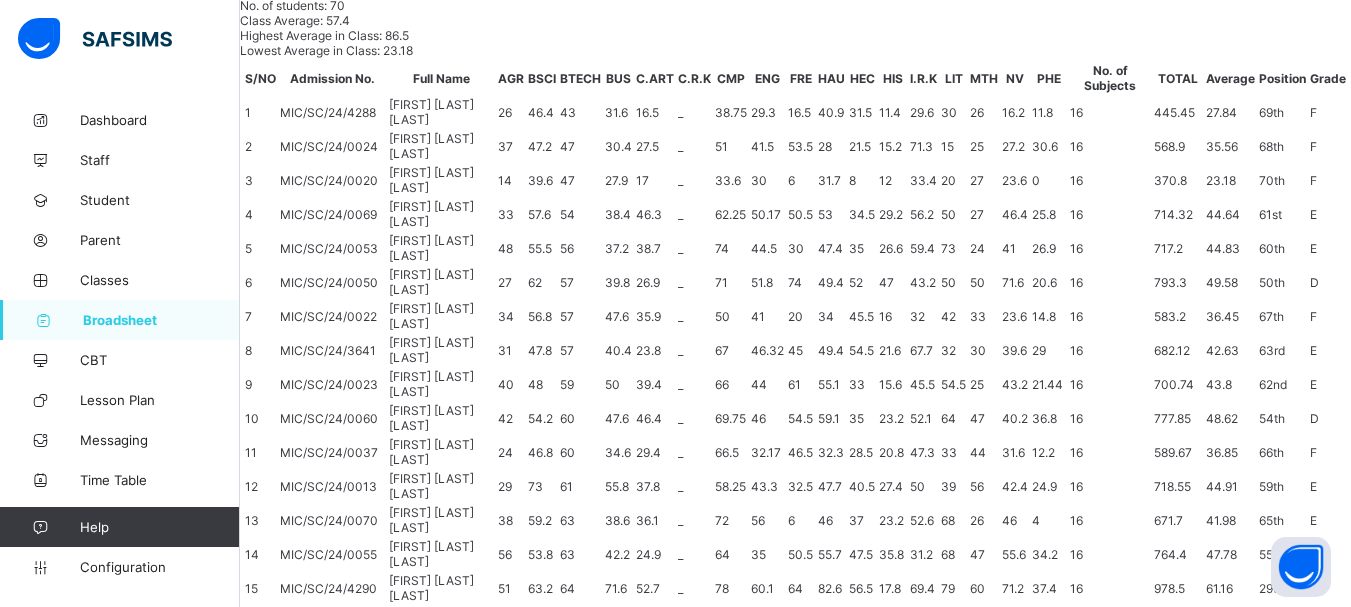 click at bounding box center [498, 2443] 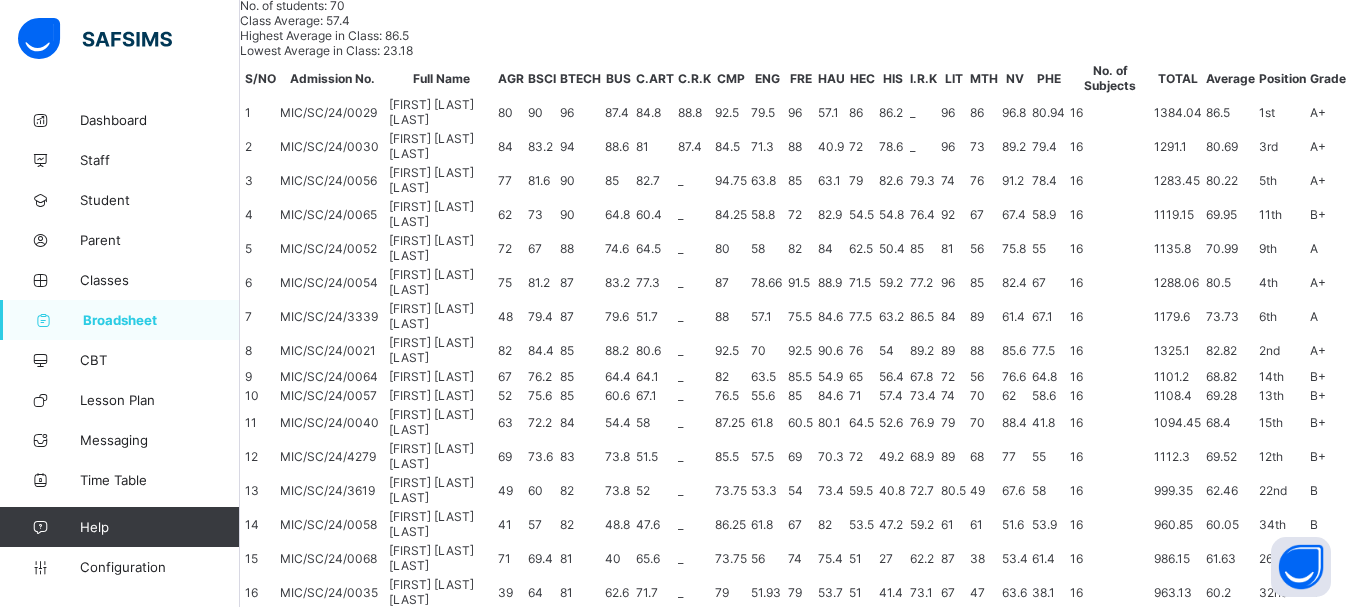 click at bounding box center [543, 2443] 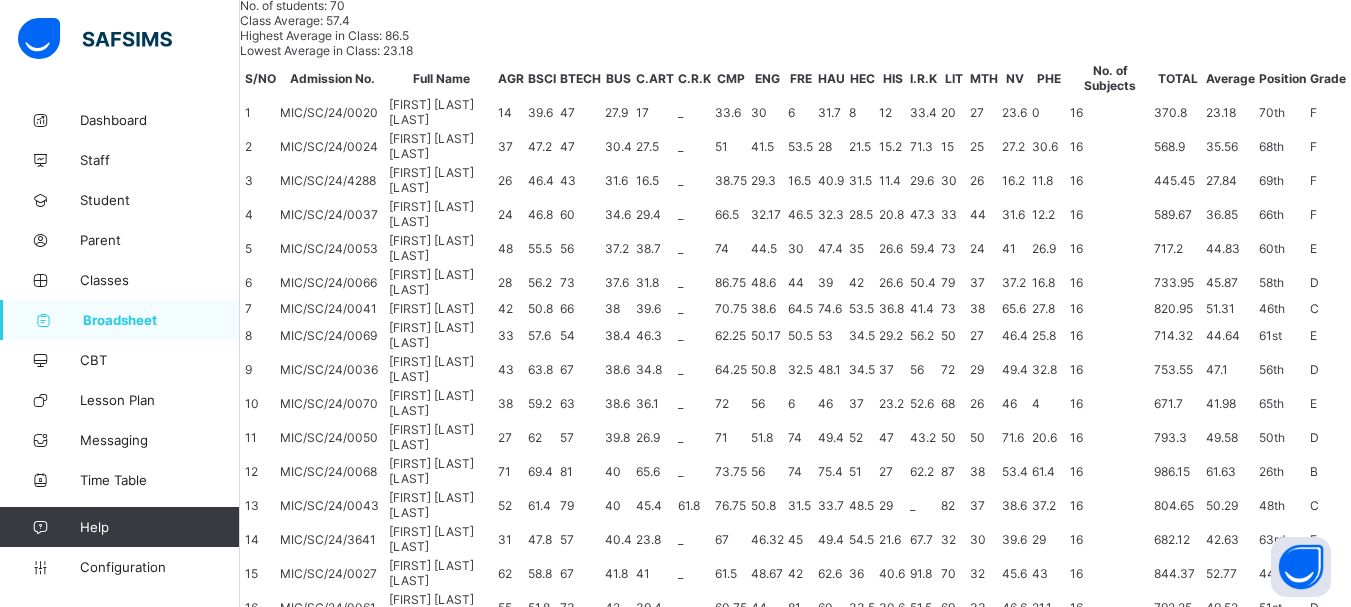 click at bounding box center (543, 2443) 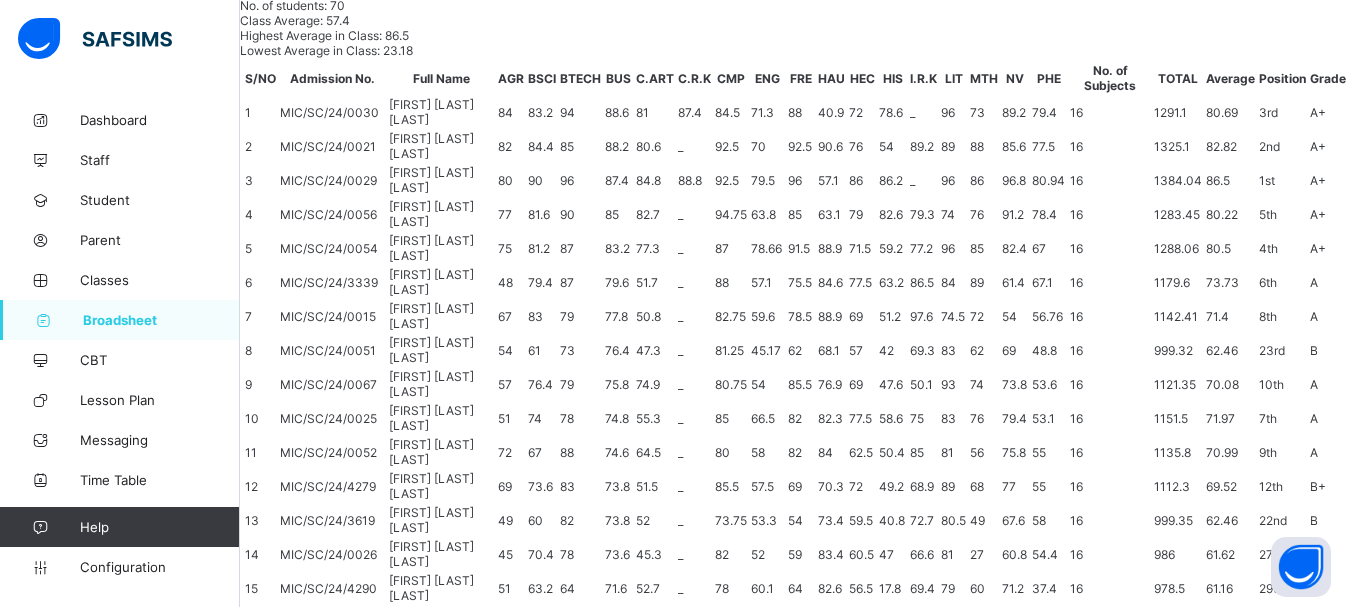click at bounding box center (587, 2443) 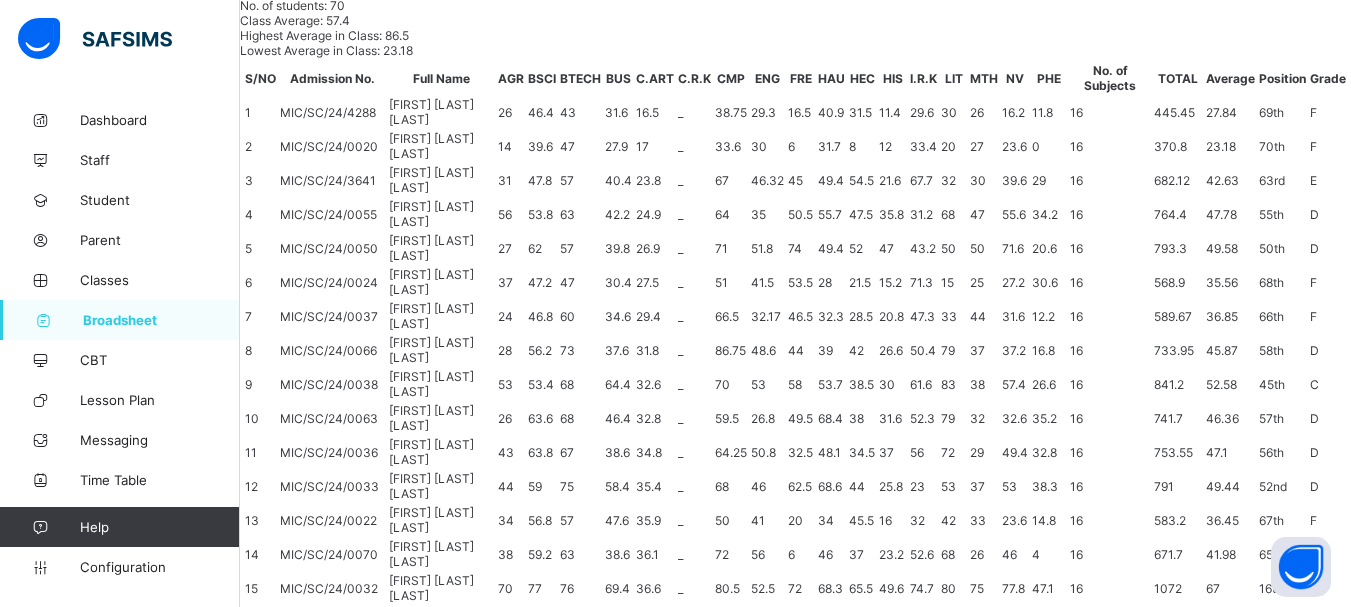 click at bounding box center (587, 2443) 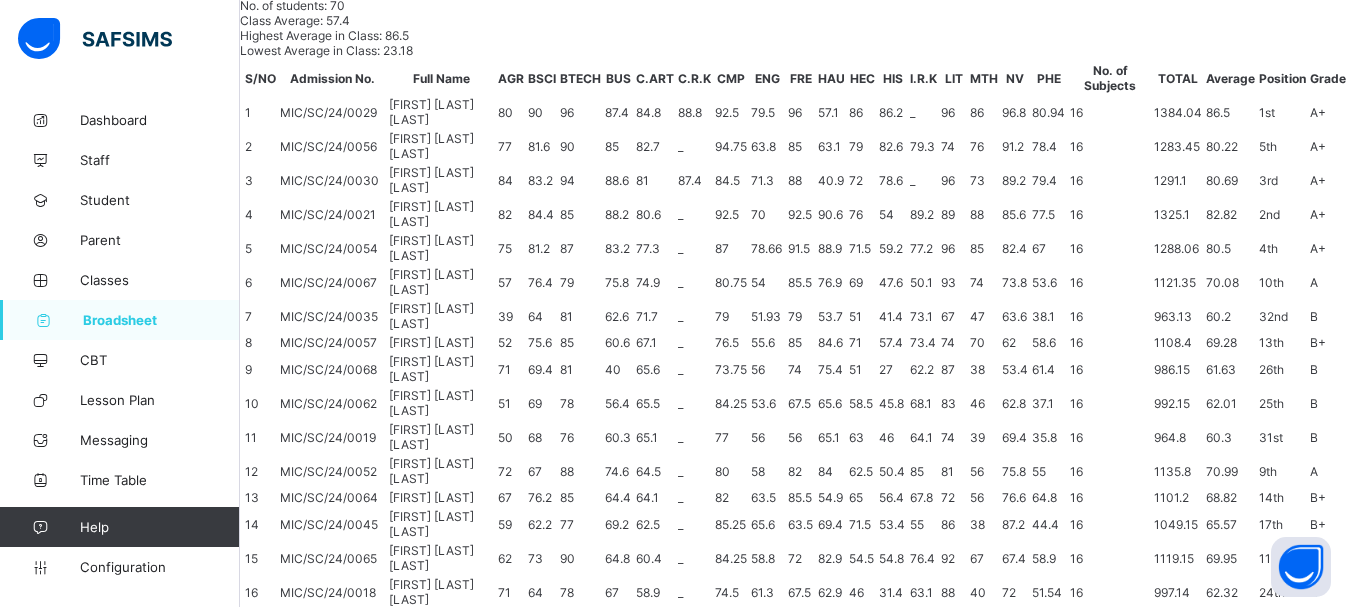 click at bounding box center [677, 2443] 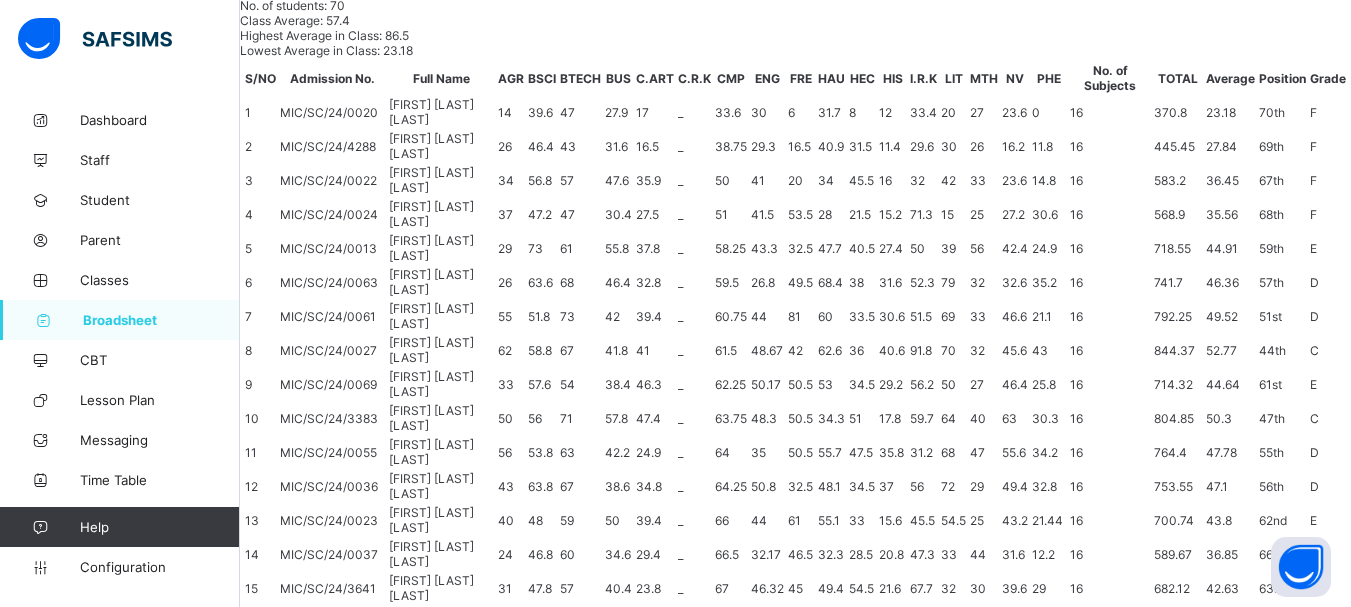 click at bounding box center (677, 2443) 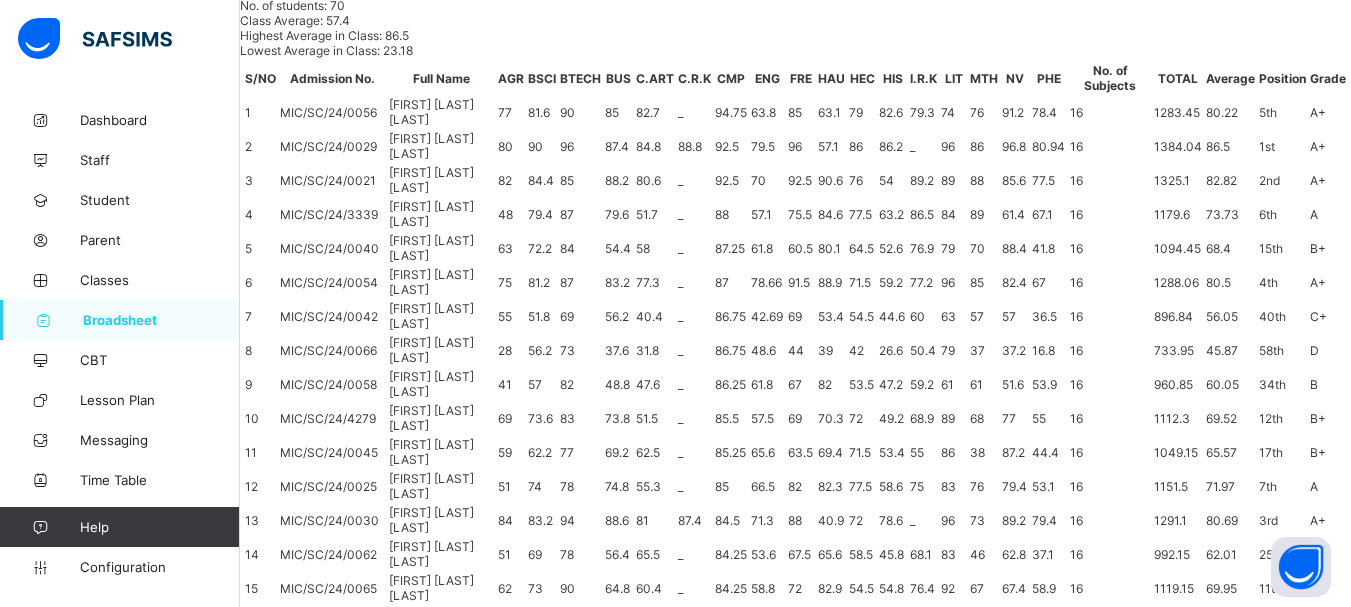 click on "94.75" at bounding box center [677, 2485] 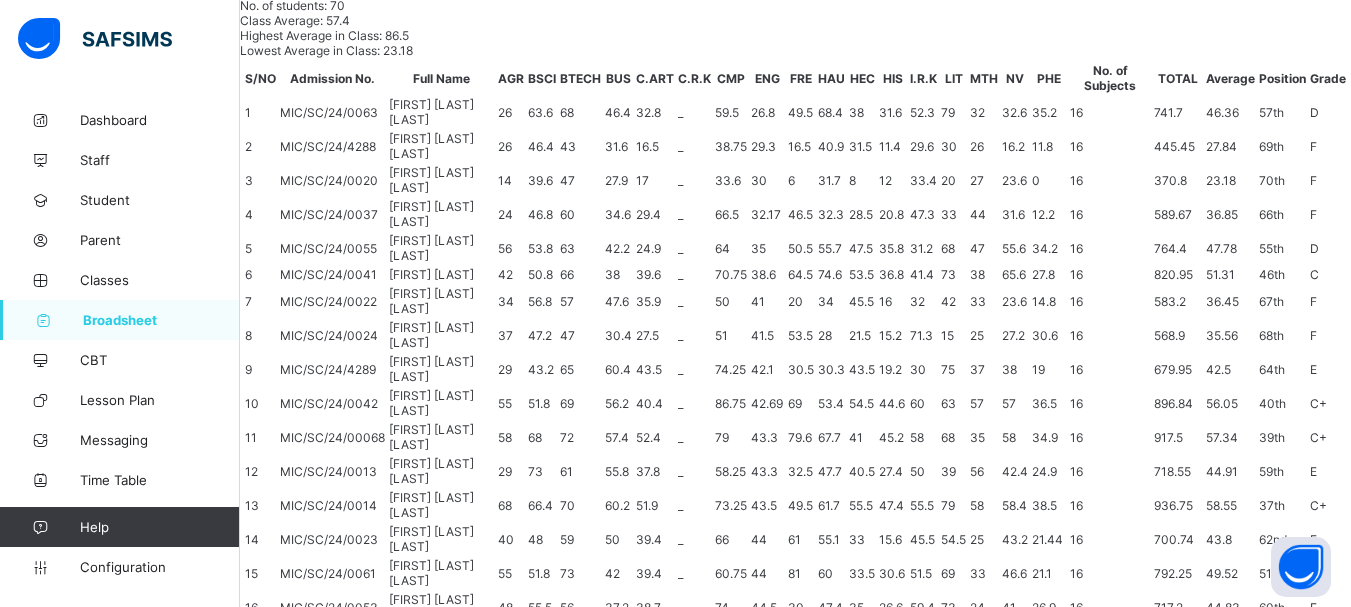 click on "ENG" at bounding box center [719, 2436] 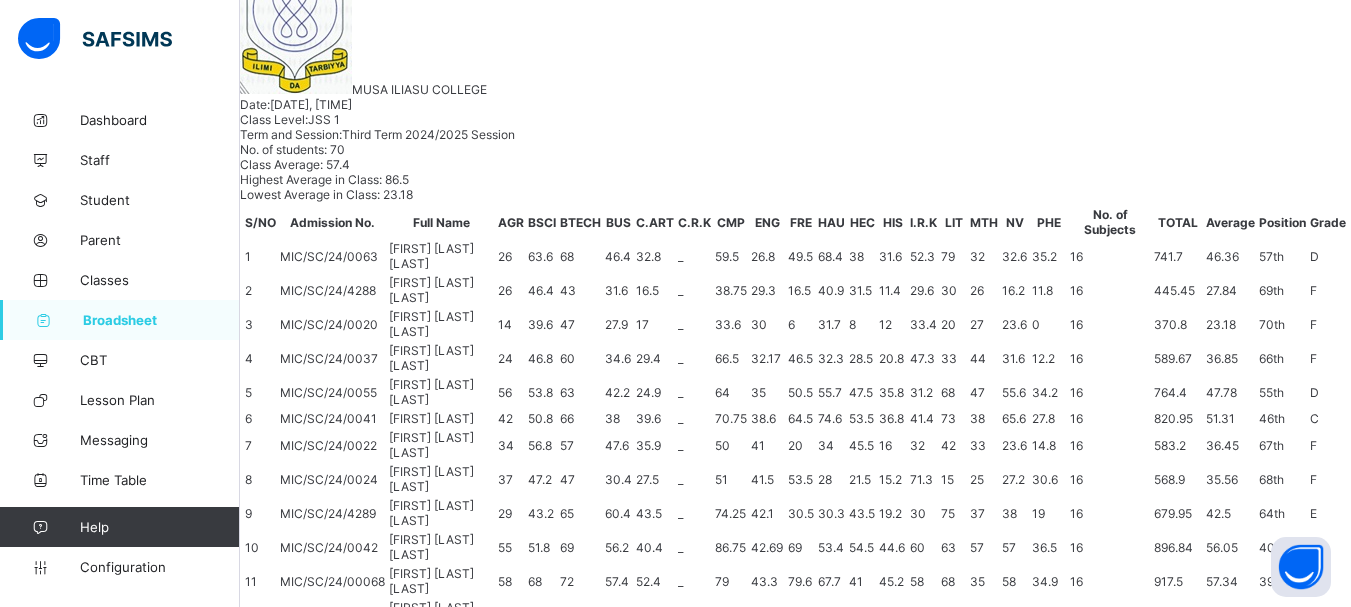 scroll, scrollTop: 208, scrollLeft: 0, axis: vertical 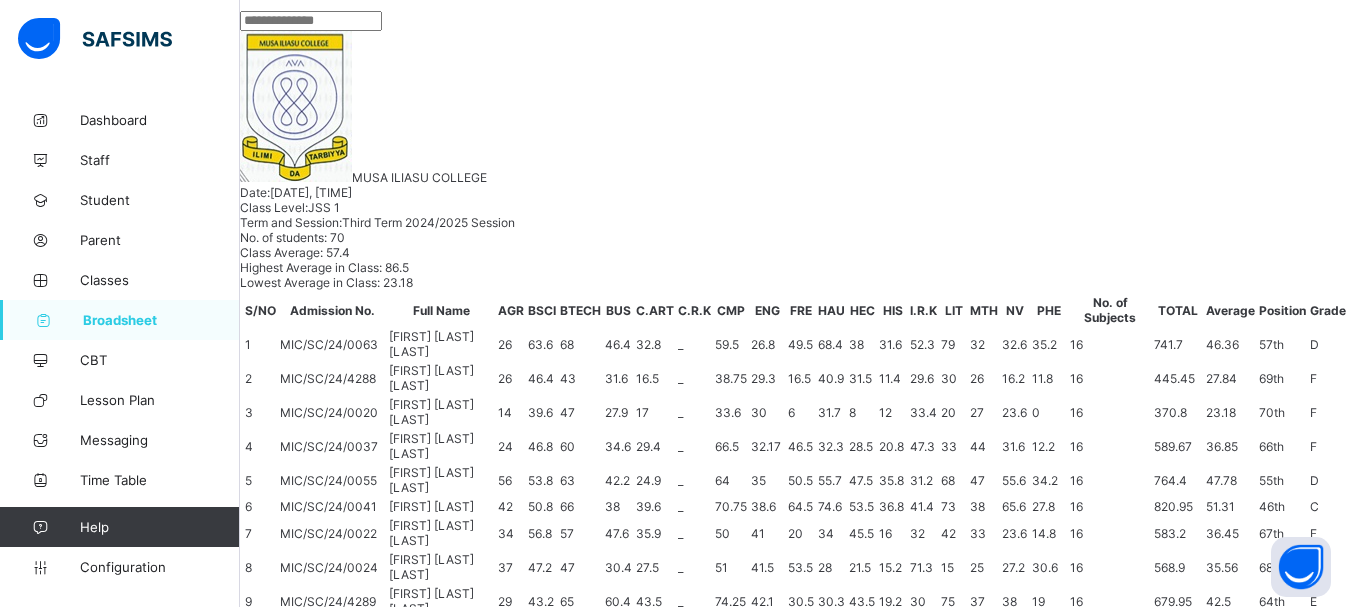 click at bounding box center (719, 2675) 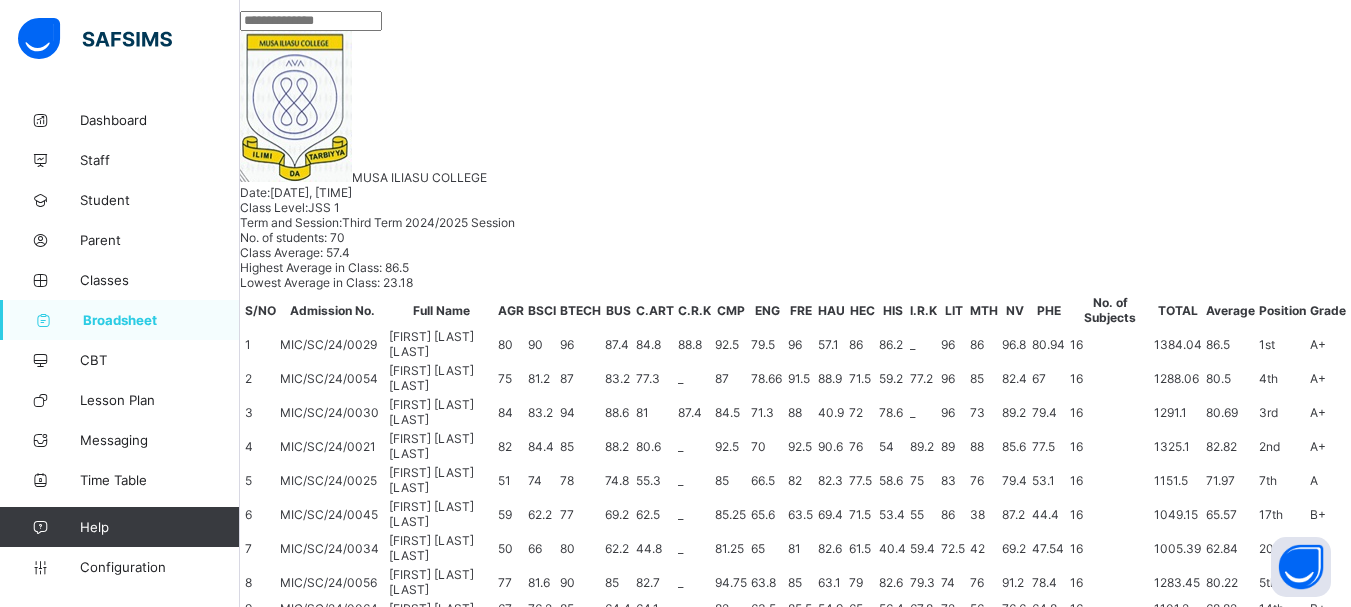 click on "HAU" at bounding box center [795, 2668] 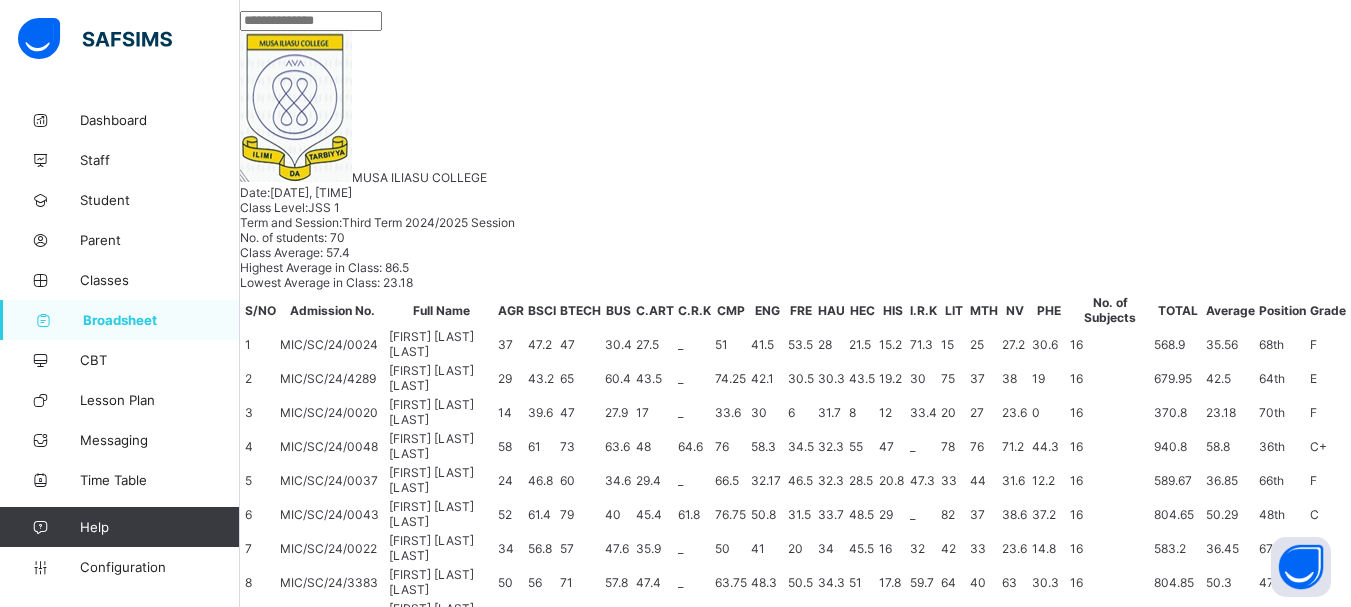click at bounding box center (795, 2675) 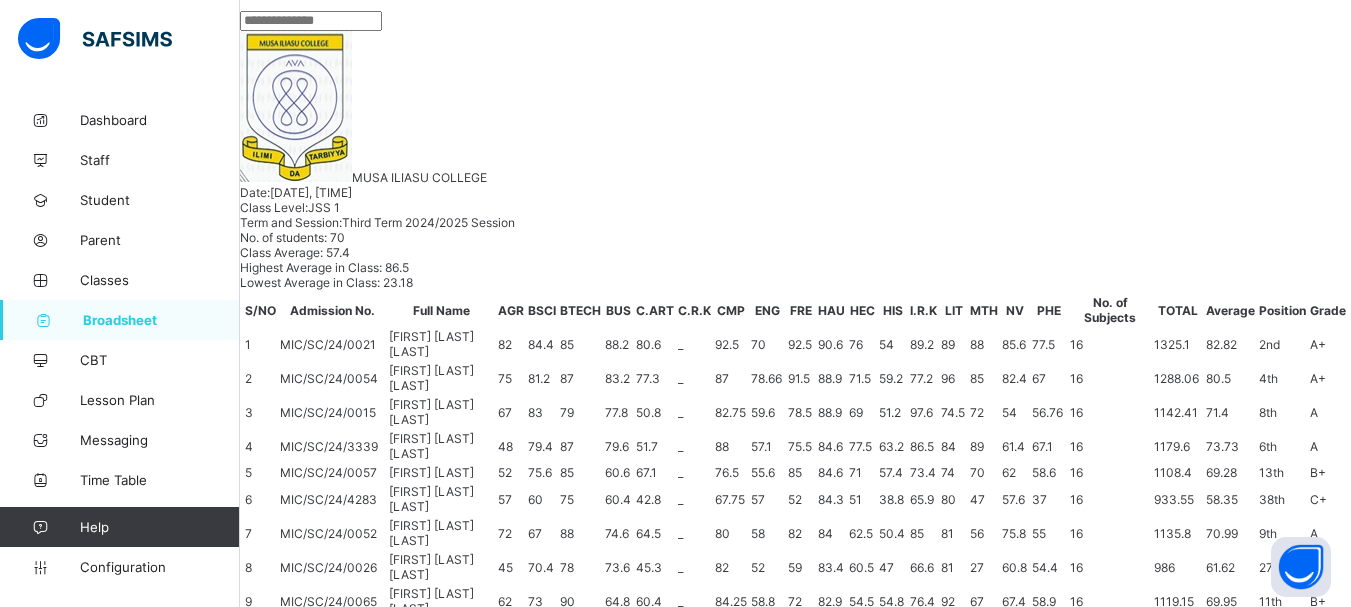 scroll, scrollTop: 0, scrollLeft: 440, axis: horizontal 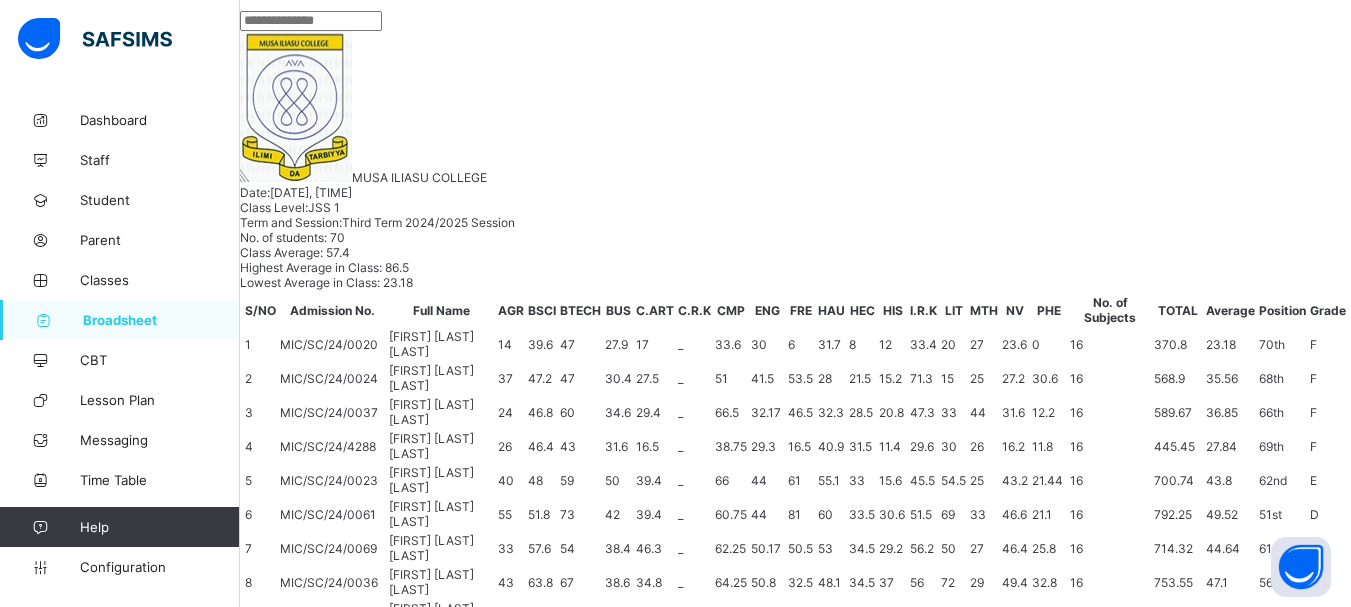 click at bounding box center (833, 2675) 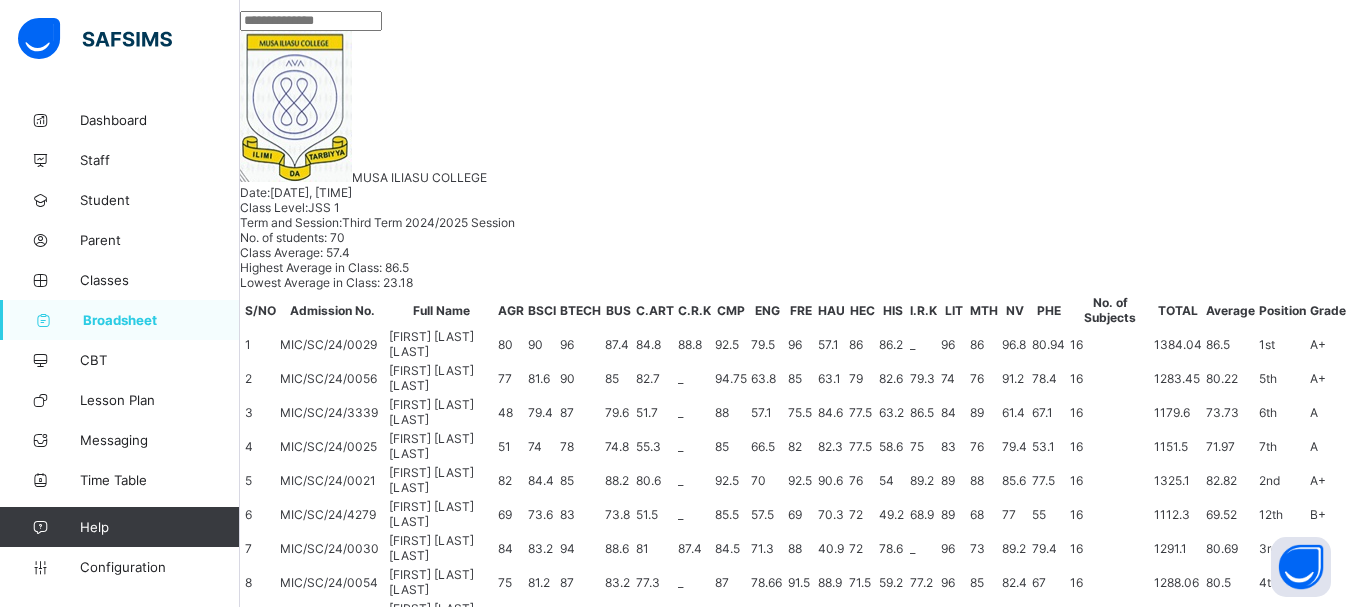 click at bounding box center [869, 2675] 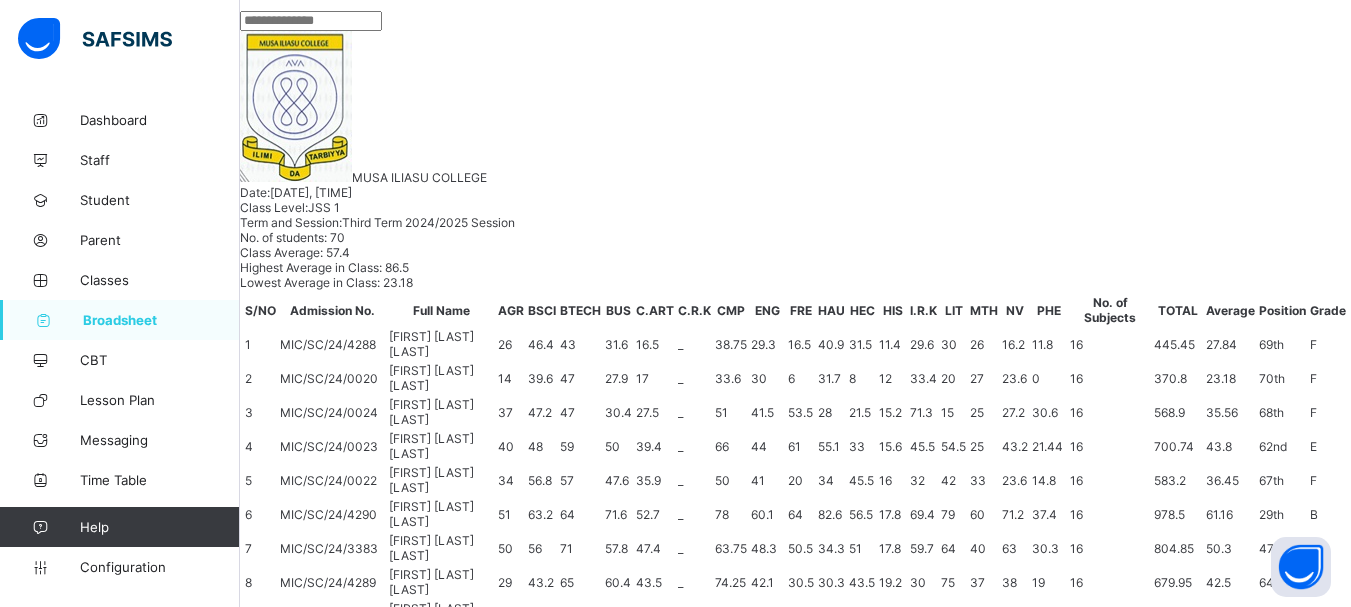 click at bounding box center (869, 2675) 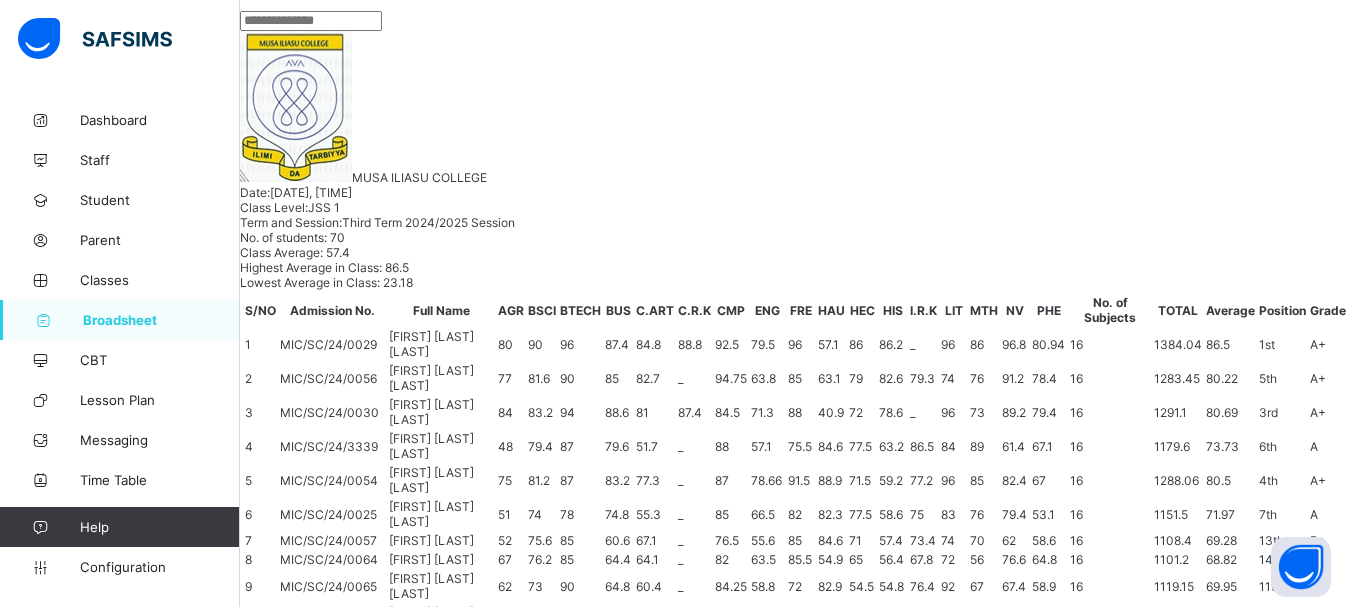 click at bounding box center [943, 2675] 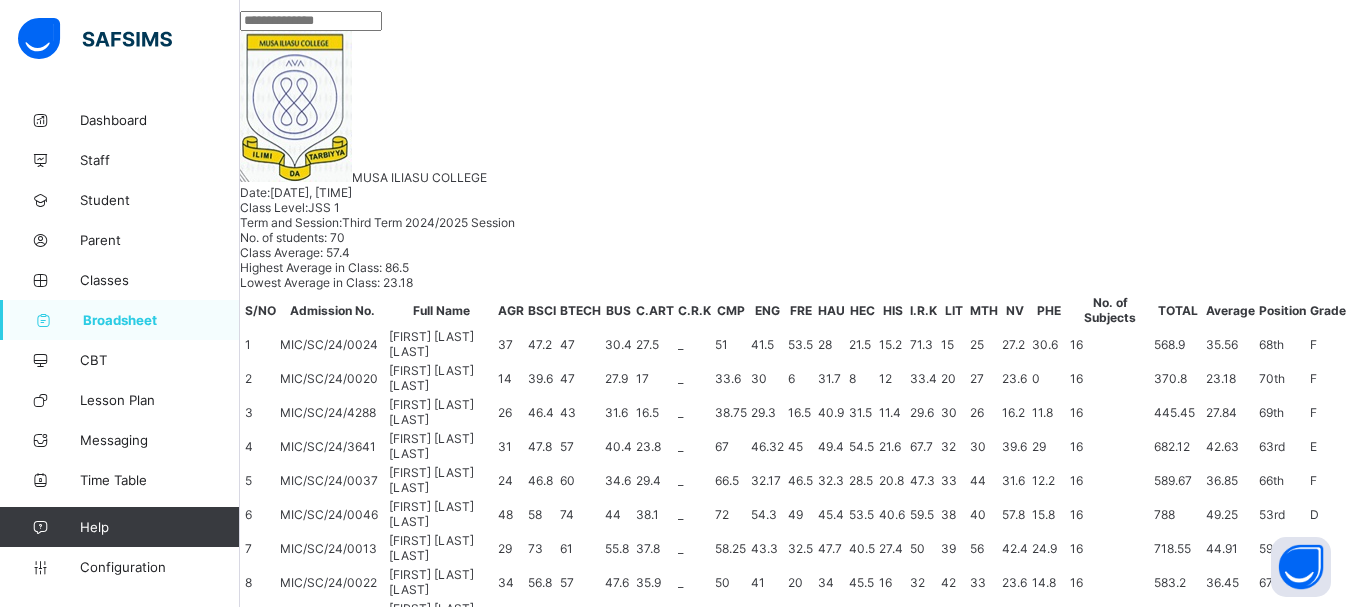 click at bounding box center [943, 2675] 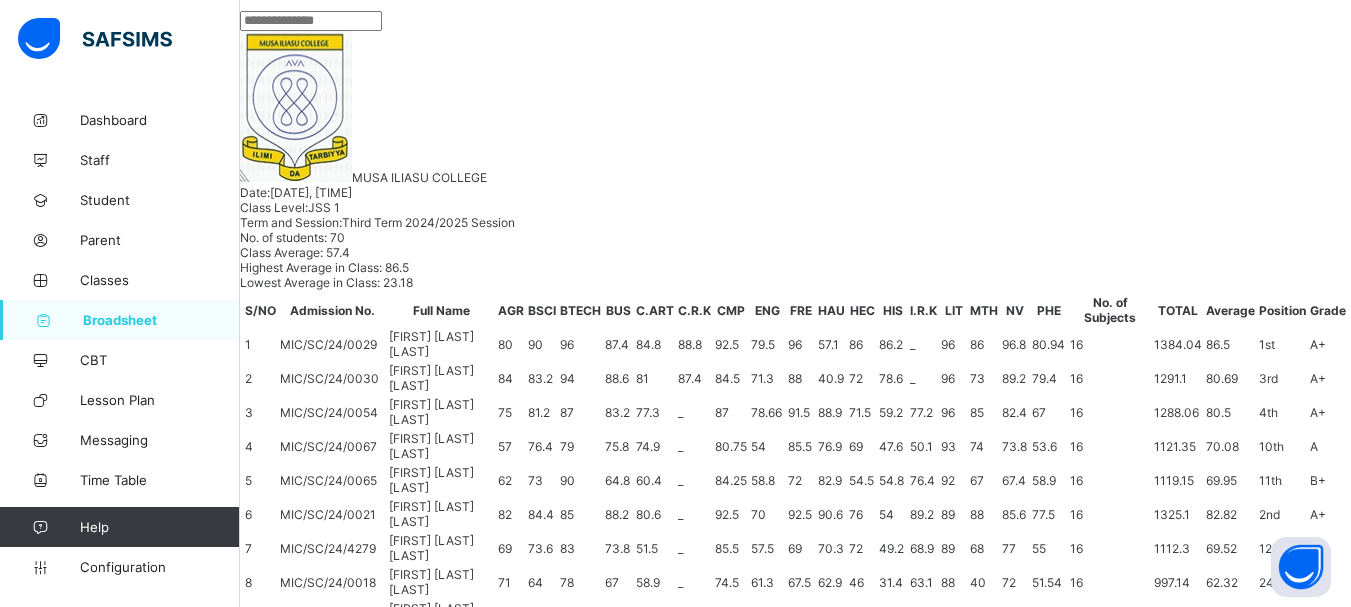 click on "96" at bounding box center [943, 2717] 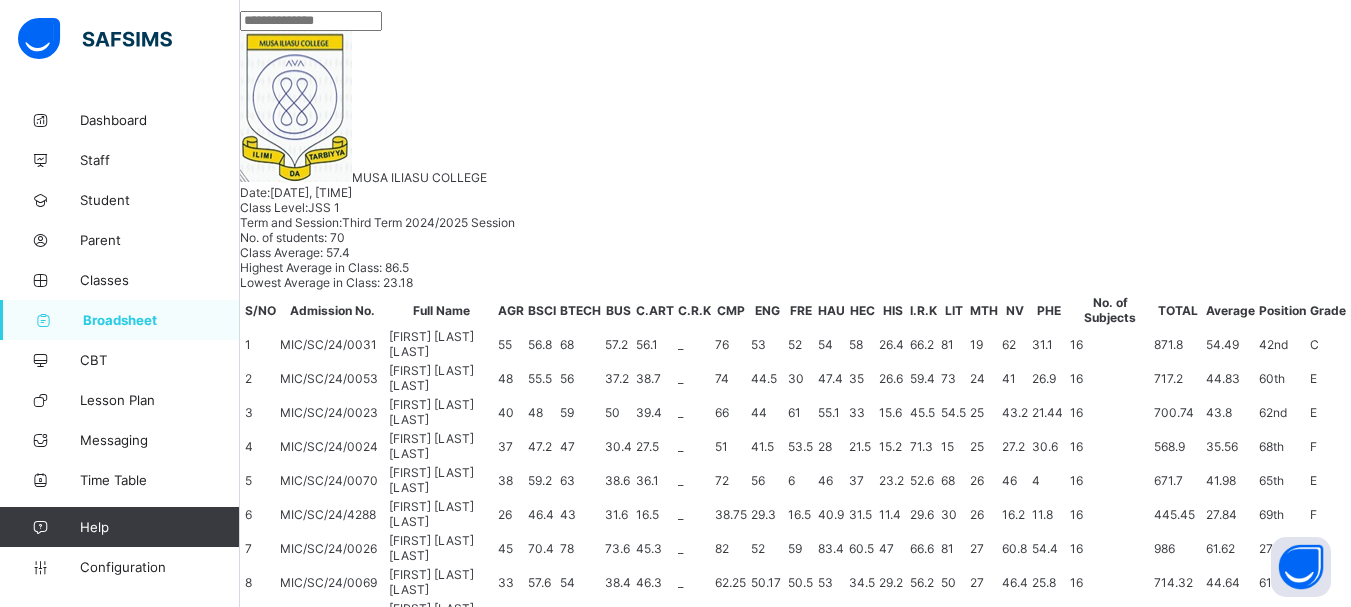 click at bounding box center (979, 2675) 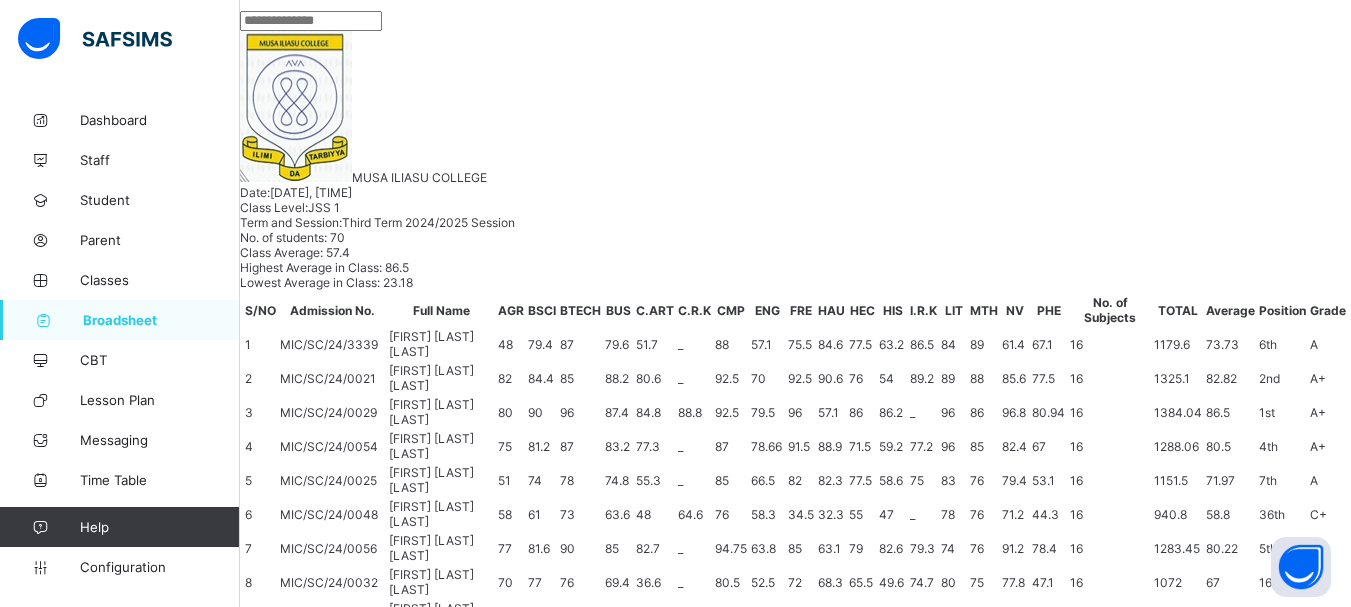 click at bounding box center (1016, 2675) 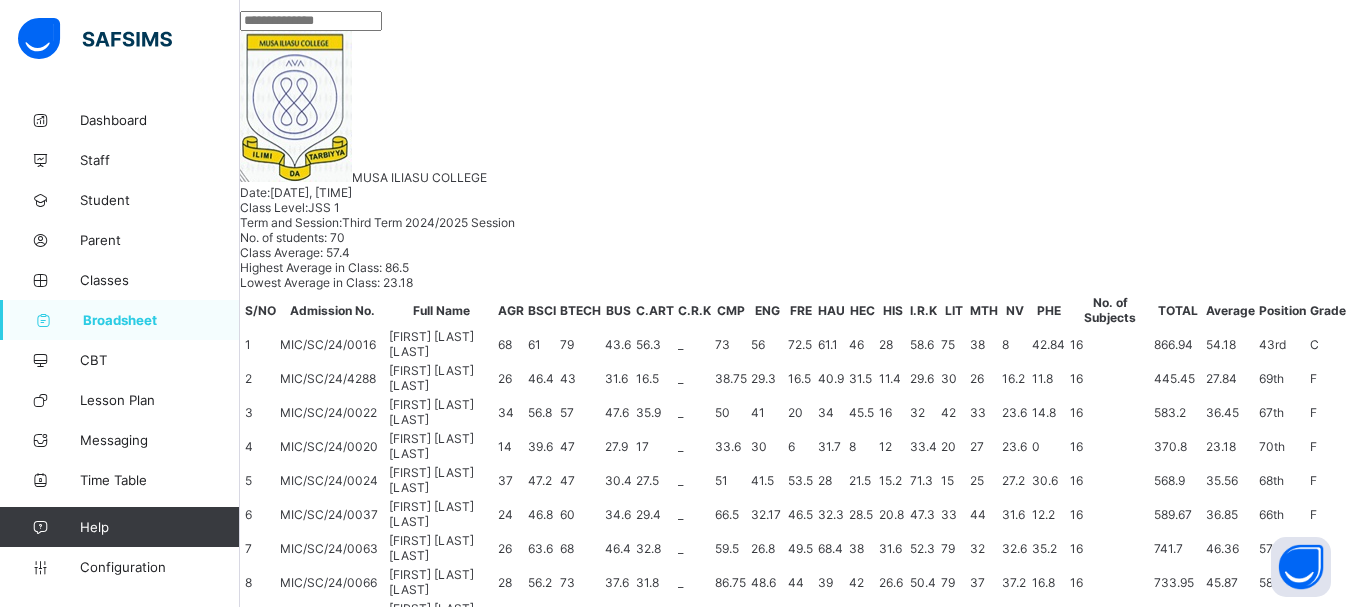 click at bounding box center [1016, 2675] 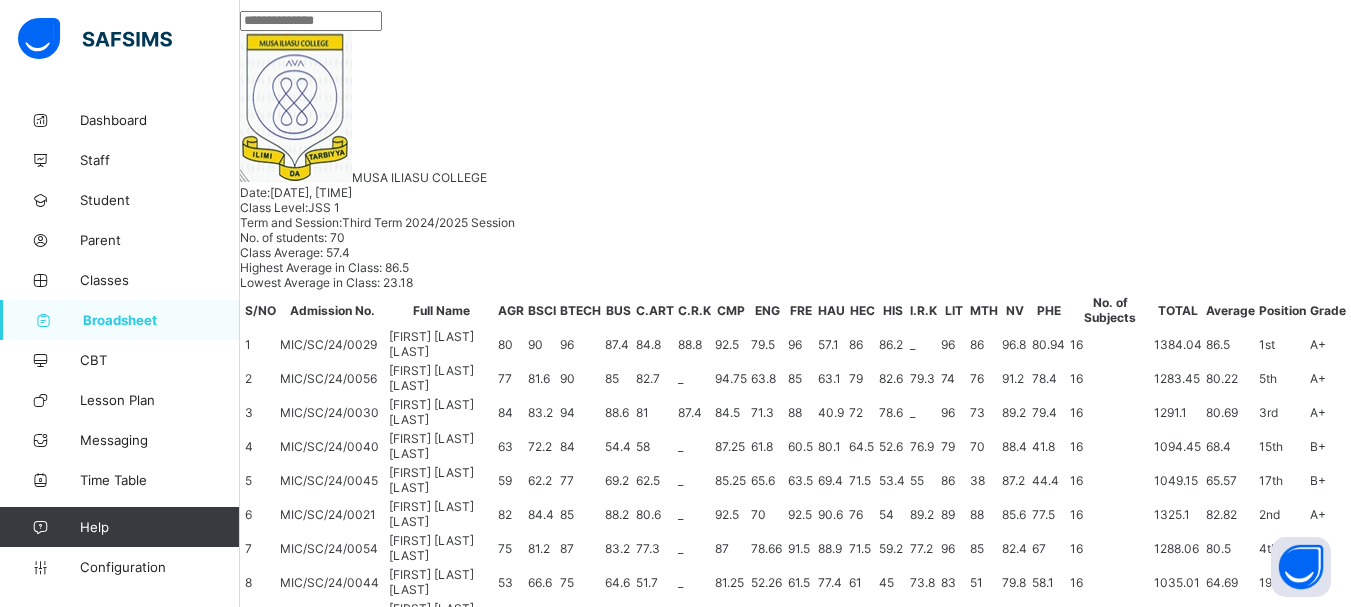 click at bounding box center (1016, 2675) 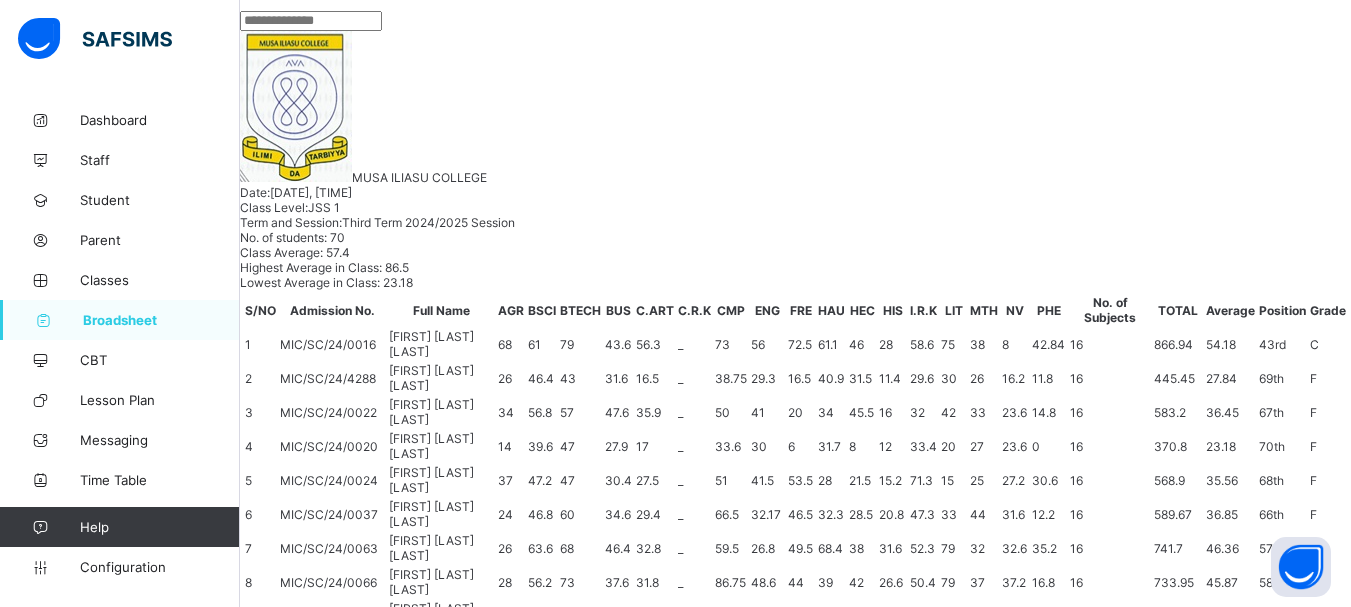 click at bounding box center (1016, 2675) 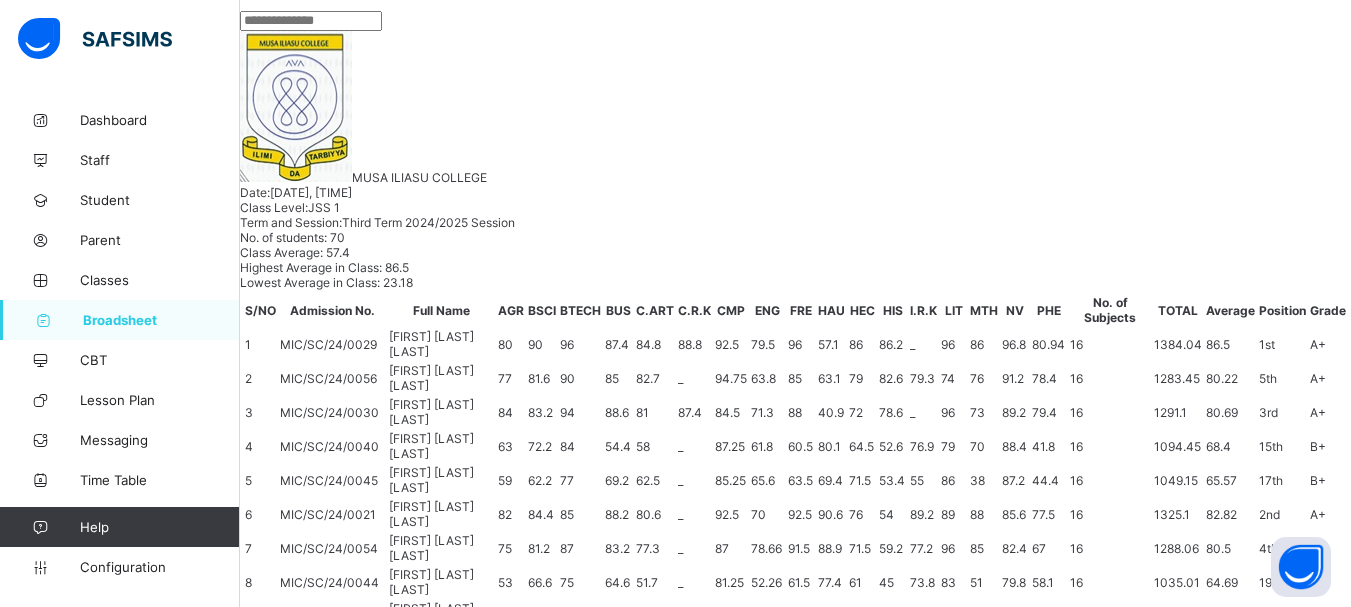 click on "PHE" at bounding box center [1055, 2668] 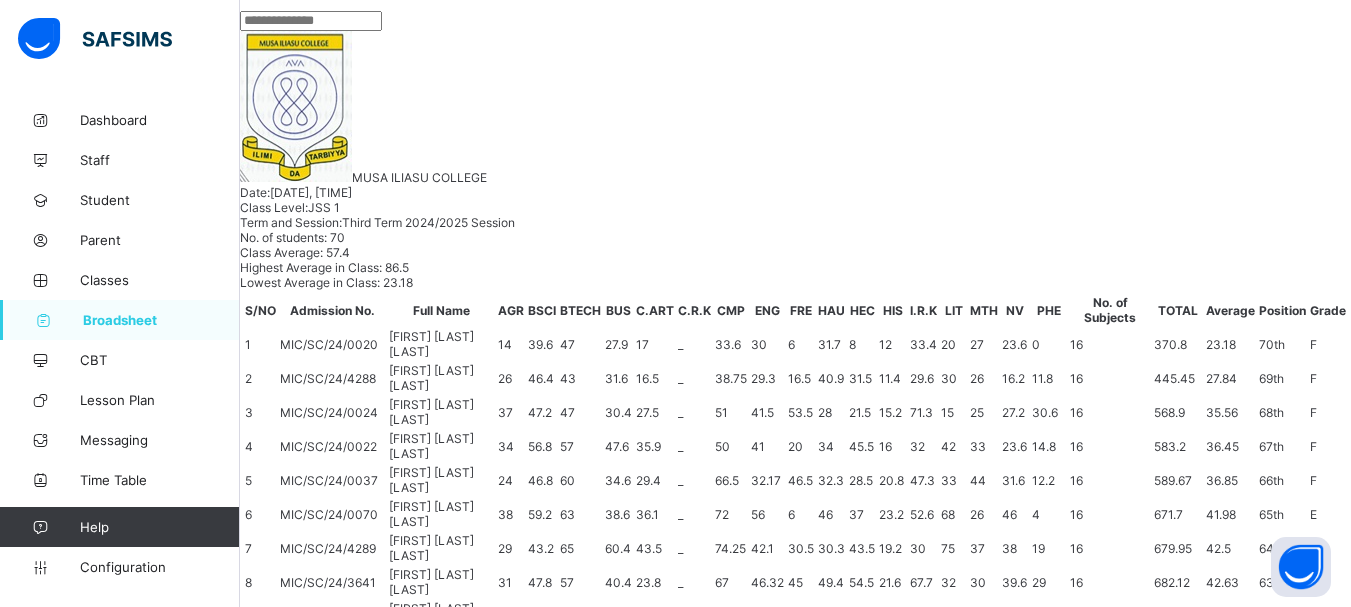 click at bounding box center [1280, 2675] 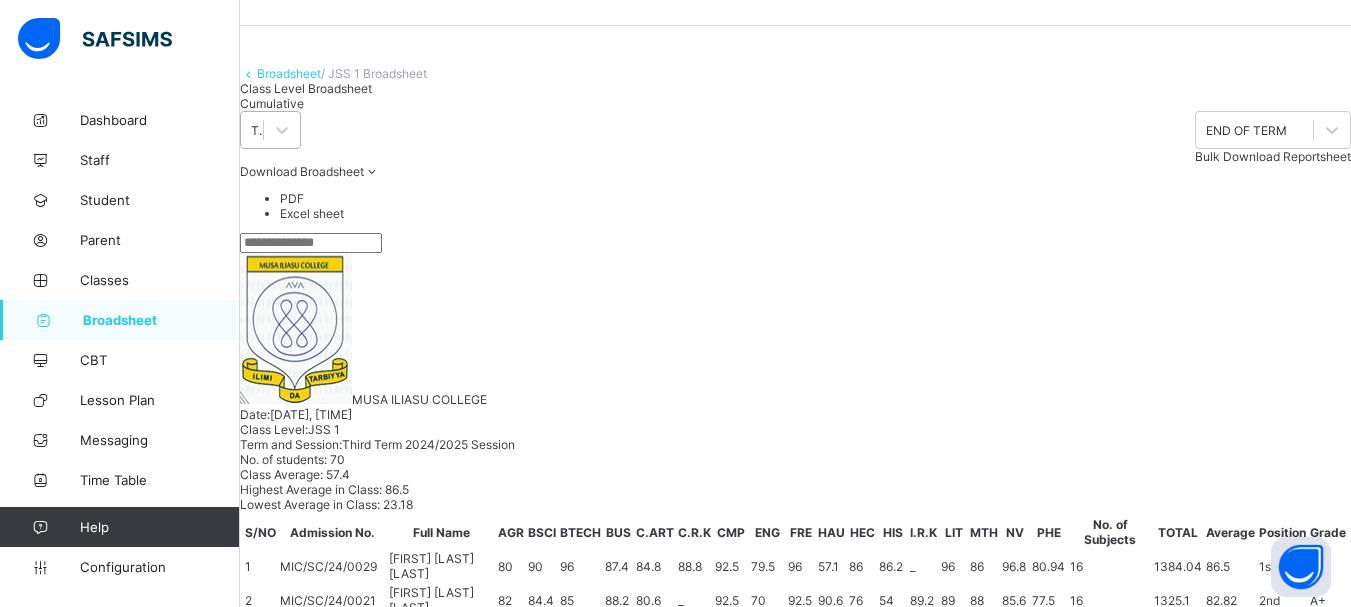 scroll, scrollTop: 0, scrollLeft: 0, axis: both 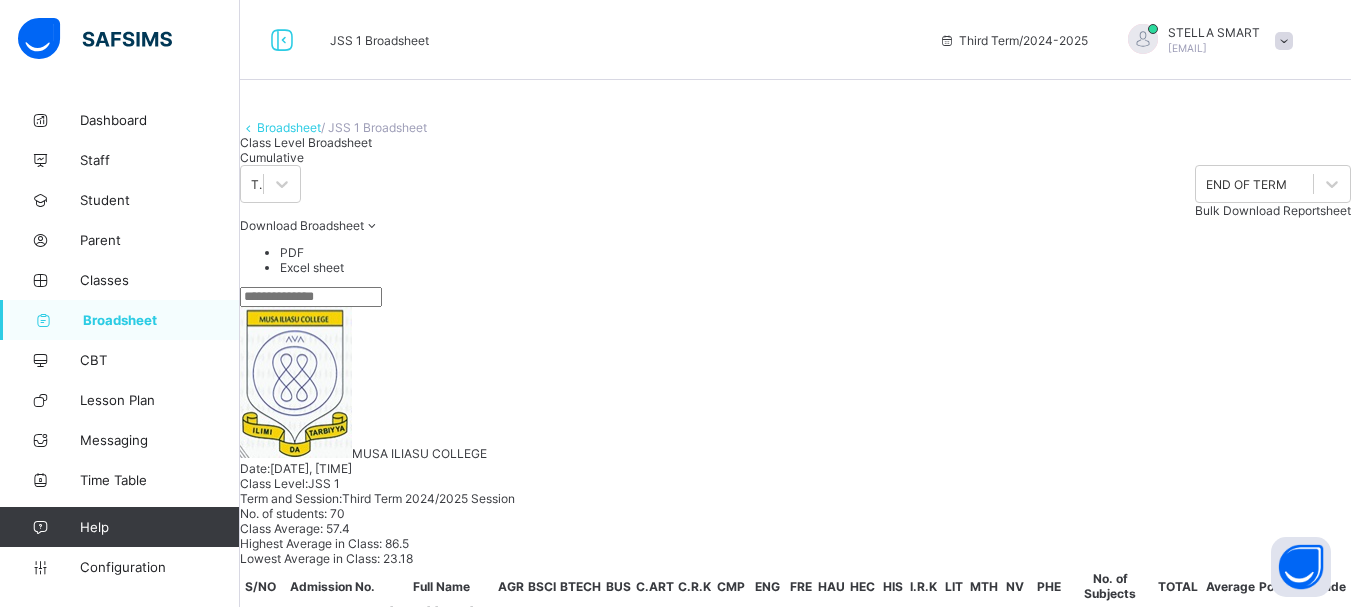 click on "Cumulative" at bounding box center [272, 157] 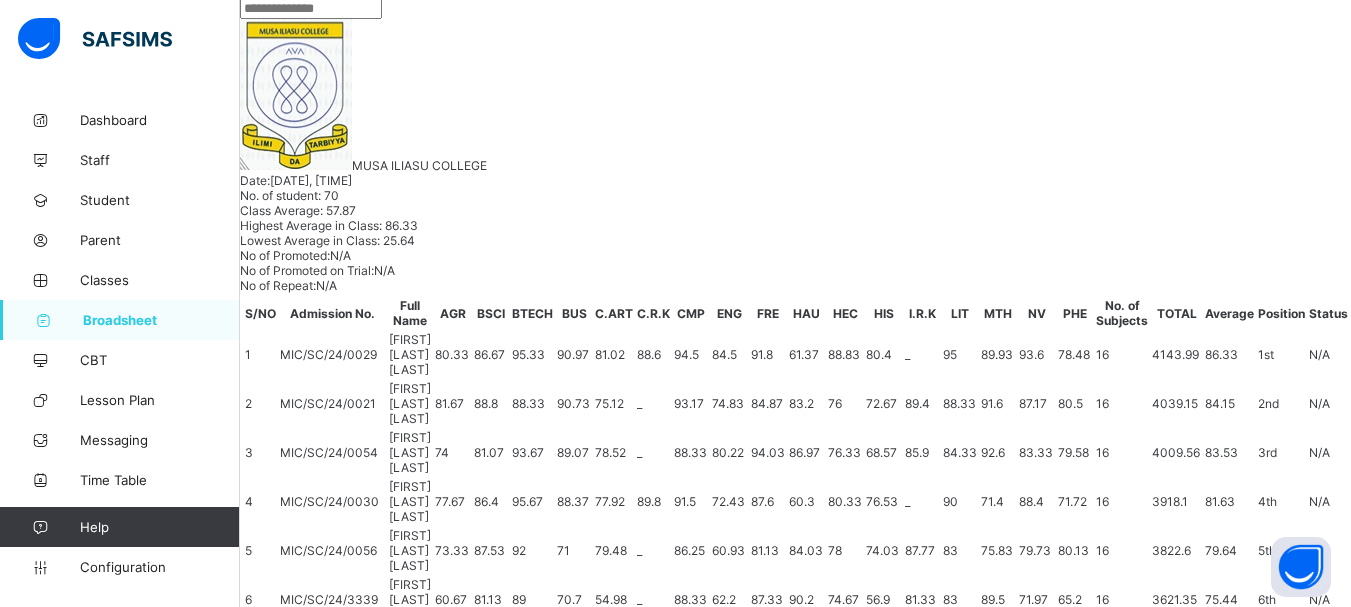 scroll, scrollTop: 300, scrollLeft: 0, axis: vertical 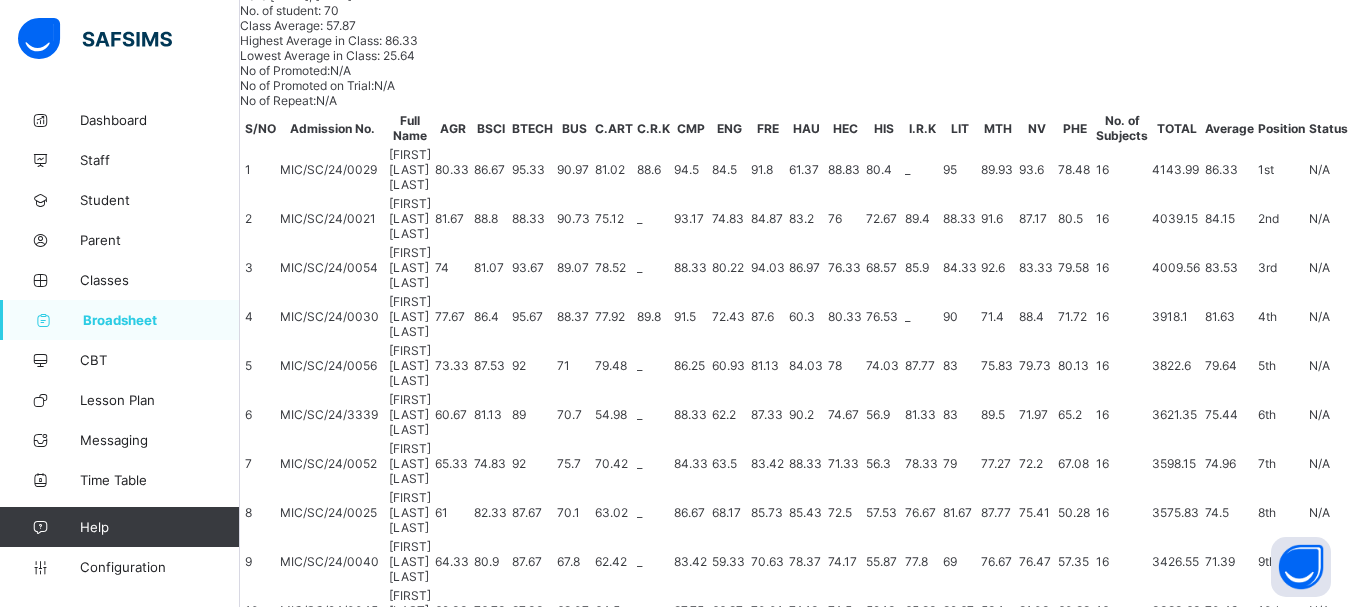 click on "80.33" at bounding box center (406, 3585) 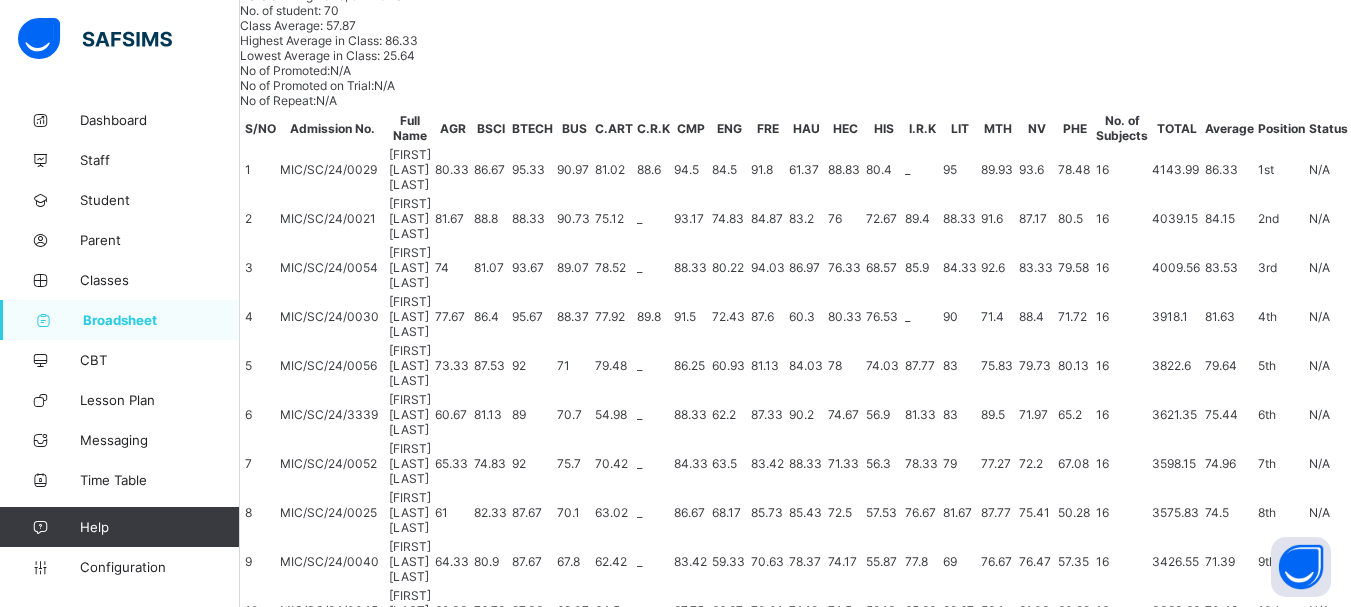 click at bounding box center [609, 3543] 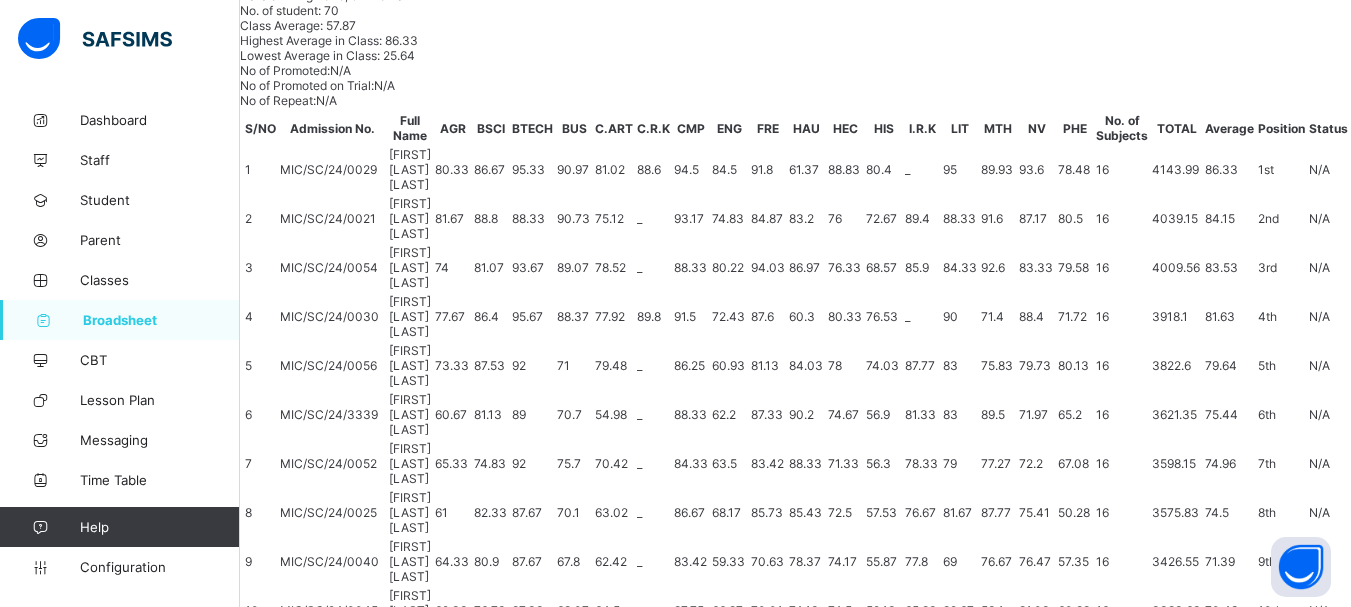 click at bounding box center (609, 3543) 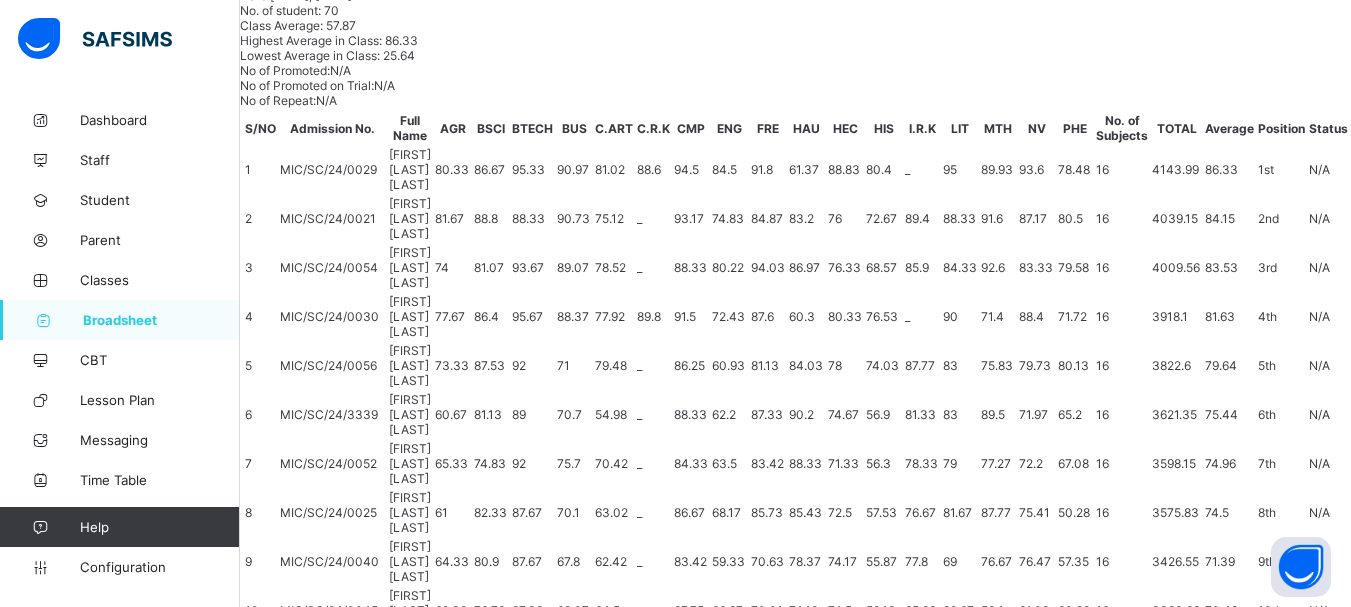 click on "CMP" at bounding box center [647, 3536] 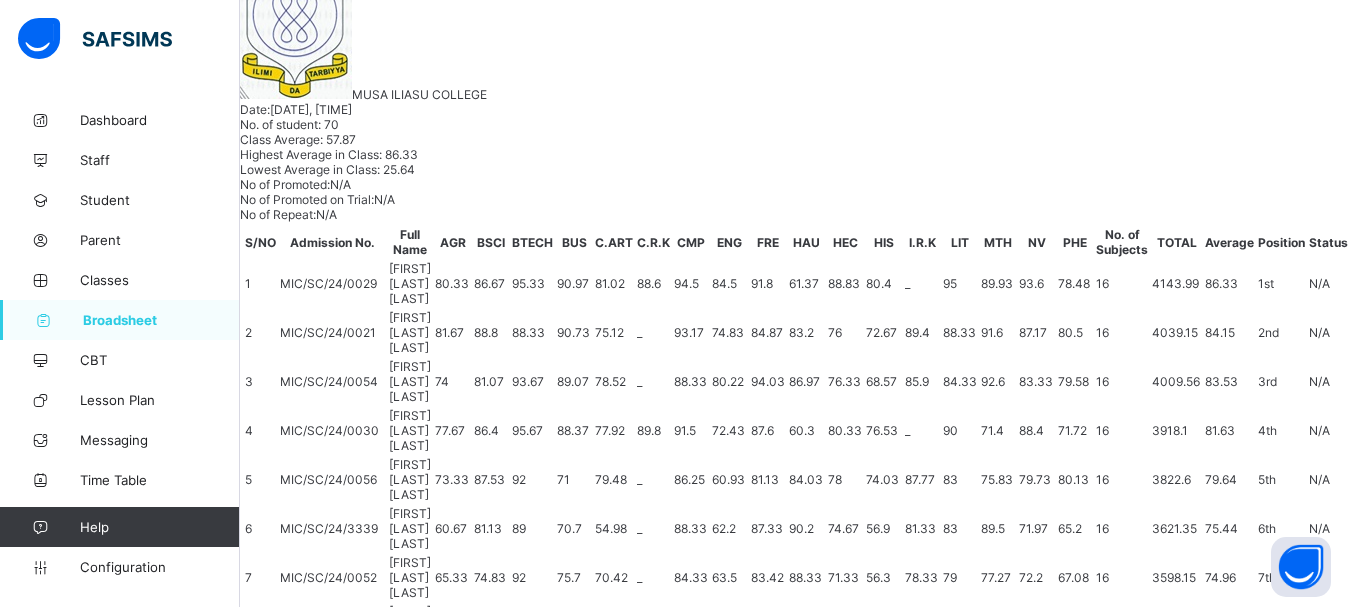 scroll, scrollTop: 173, scrollLeft: 0, axis: vertical 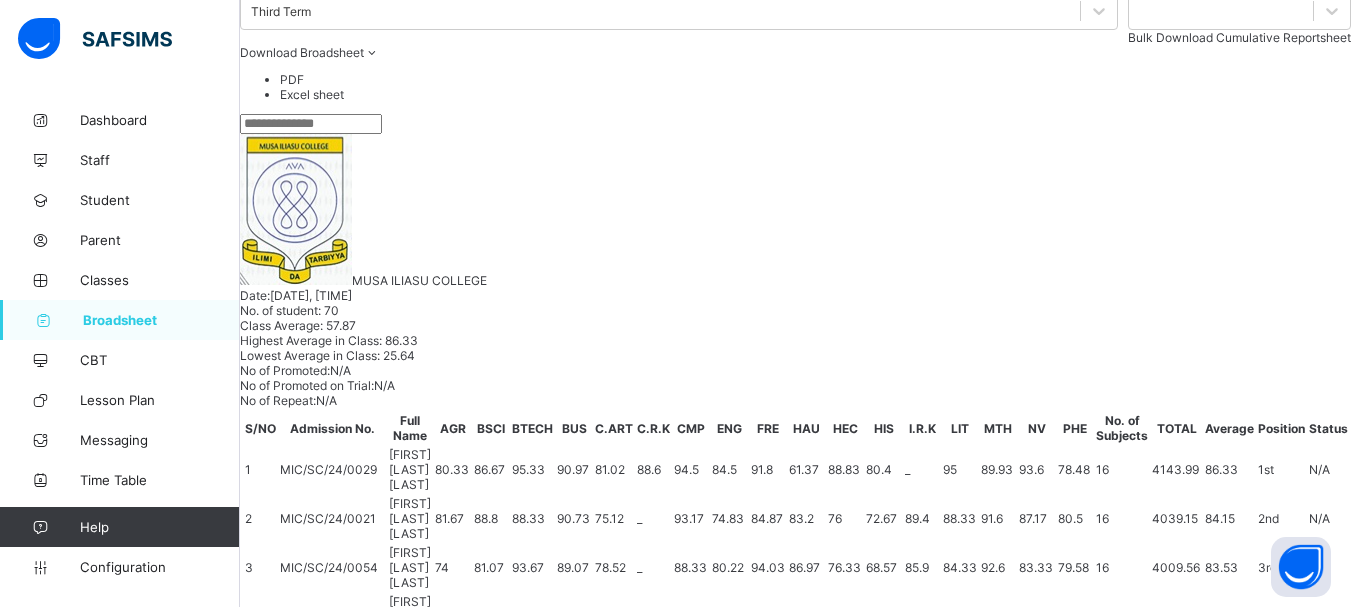click on "Class Level Broadsheet" at bounding box center [306, -31] 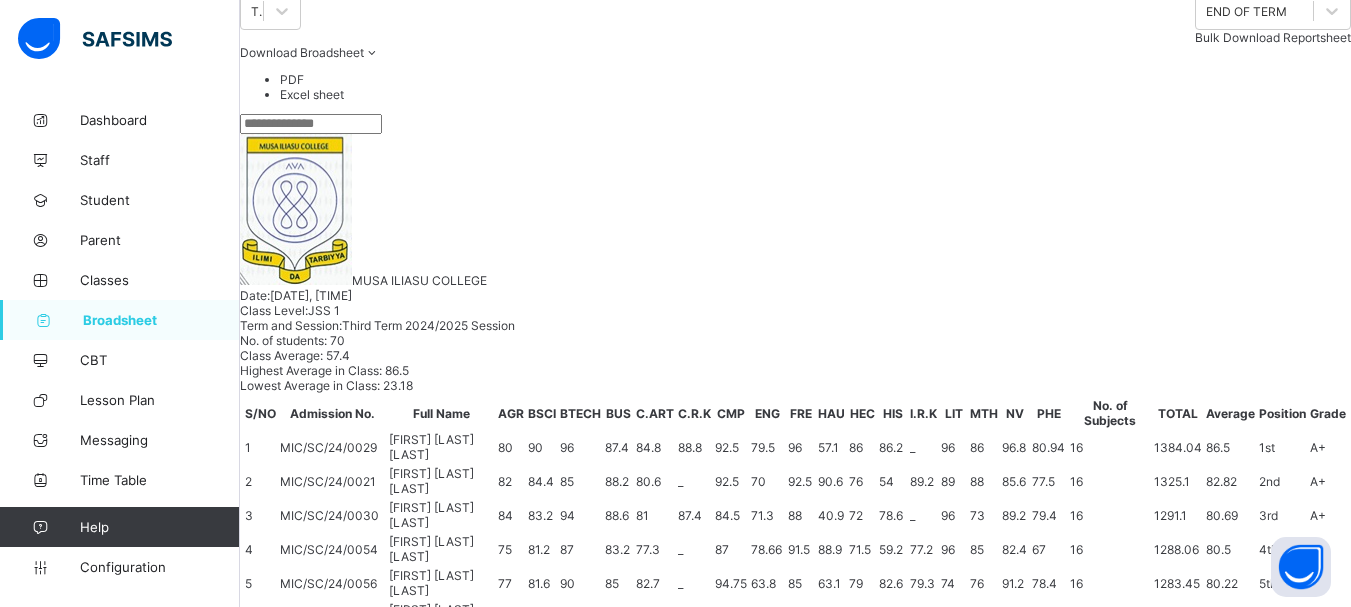click on "88.8" at bounding box center (634, 2820) 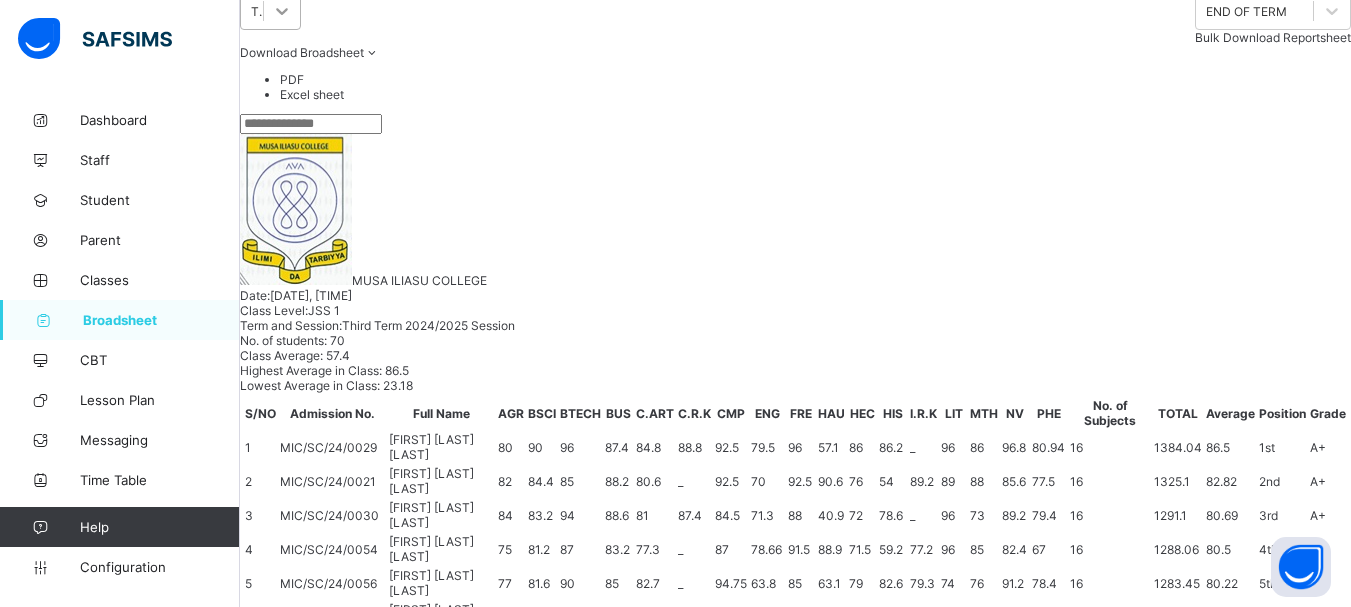 click 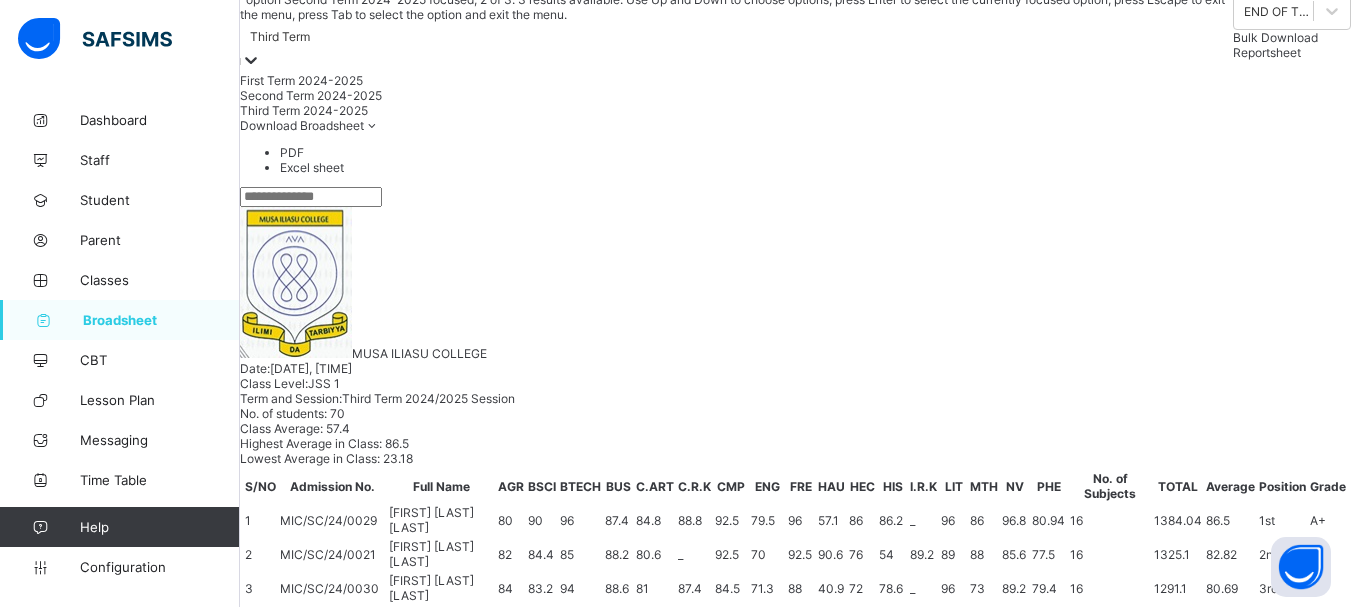 click on "Second Term 2024-2025" at bounding box center (736, 95) 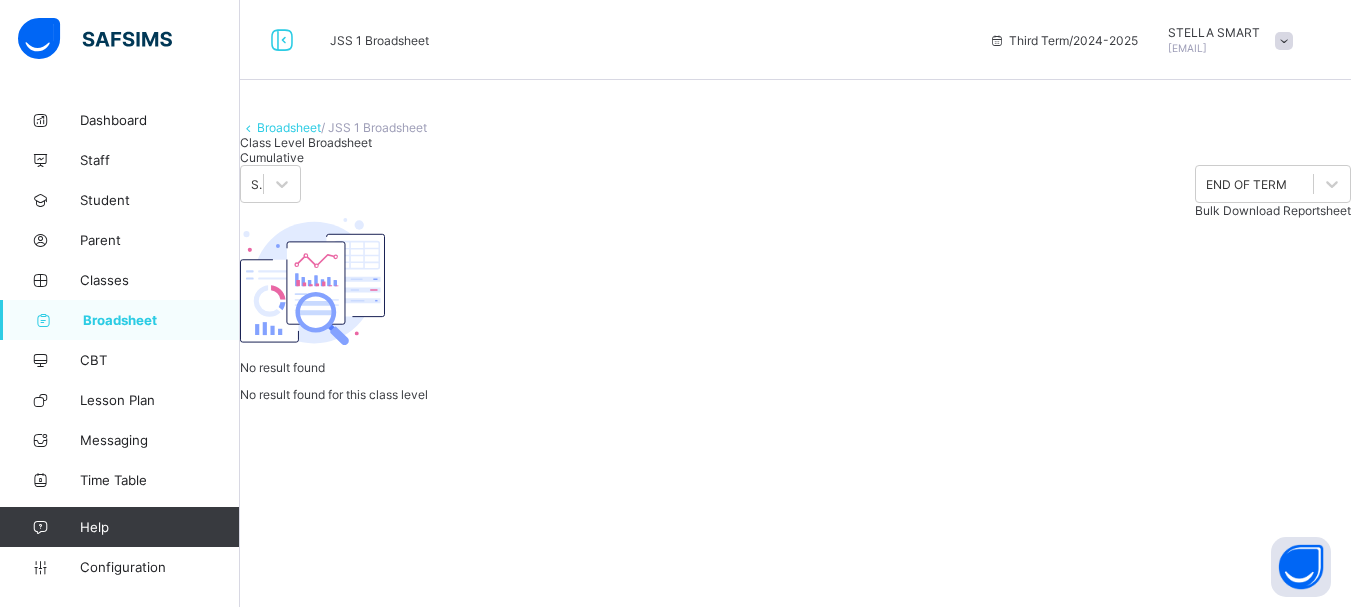 scroll, scrollTop: 0, scrollLeft: 0, axis: both 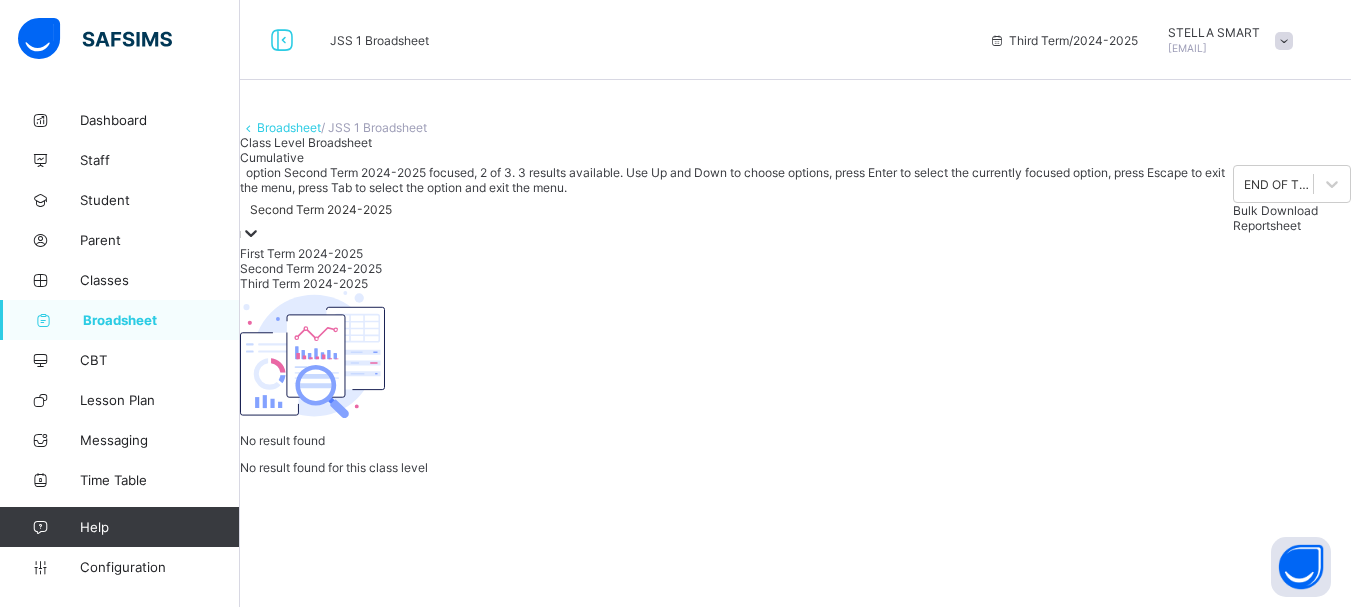 click on "Second Term 2024-2025" at bounding box center (321, 209) 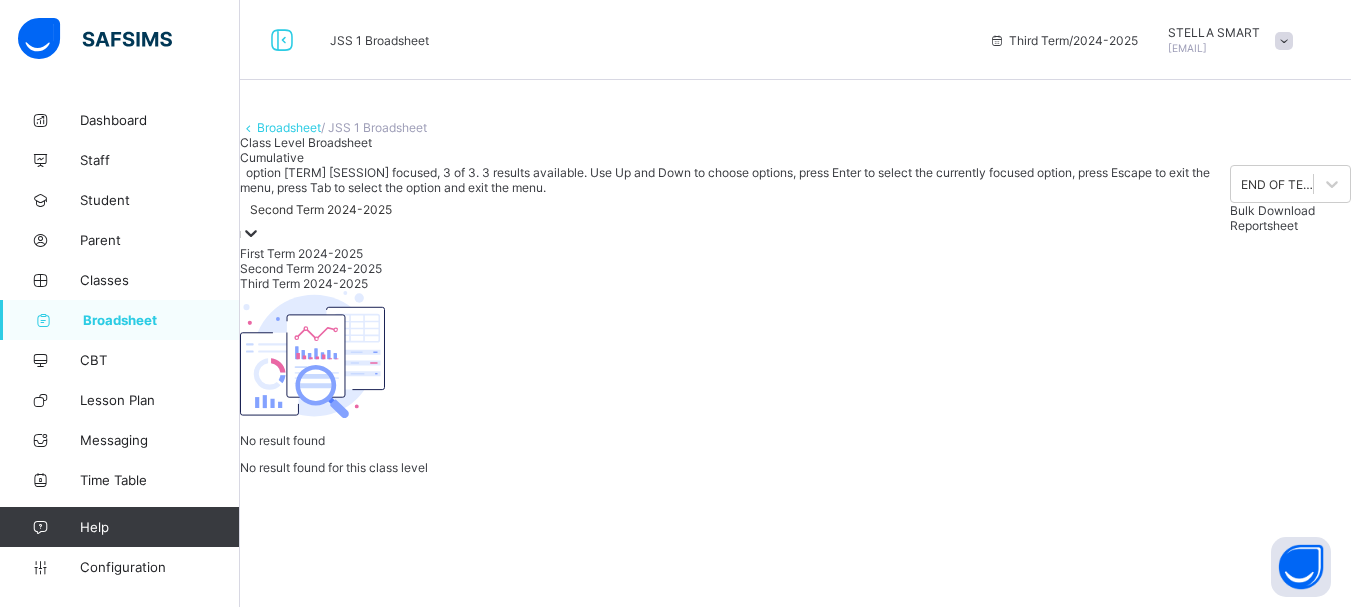 click on "Third Term 2024-2025" at bounding box center [735, 283] 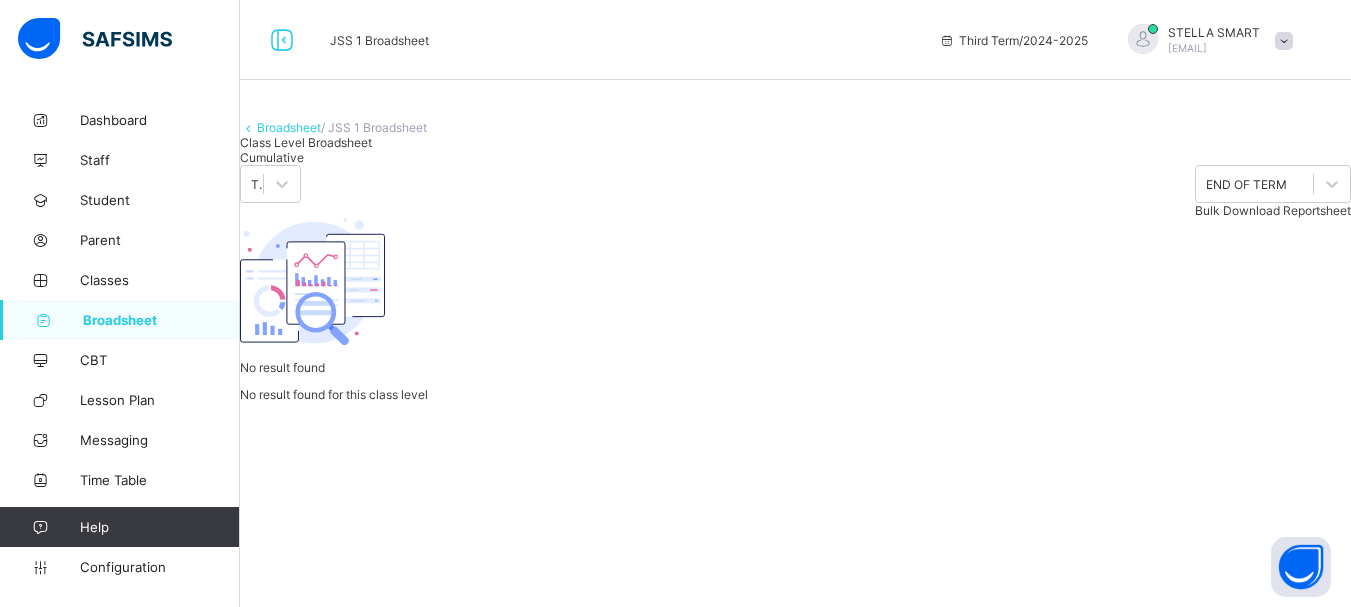 scroll, scrollTop: 50, scrollLeft: 0, axis: vertical 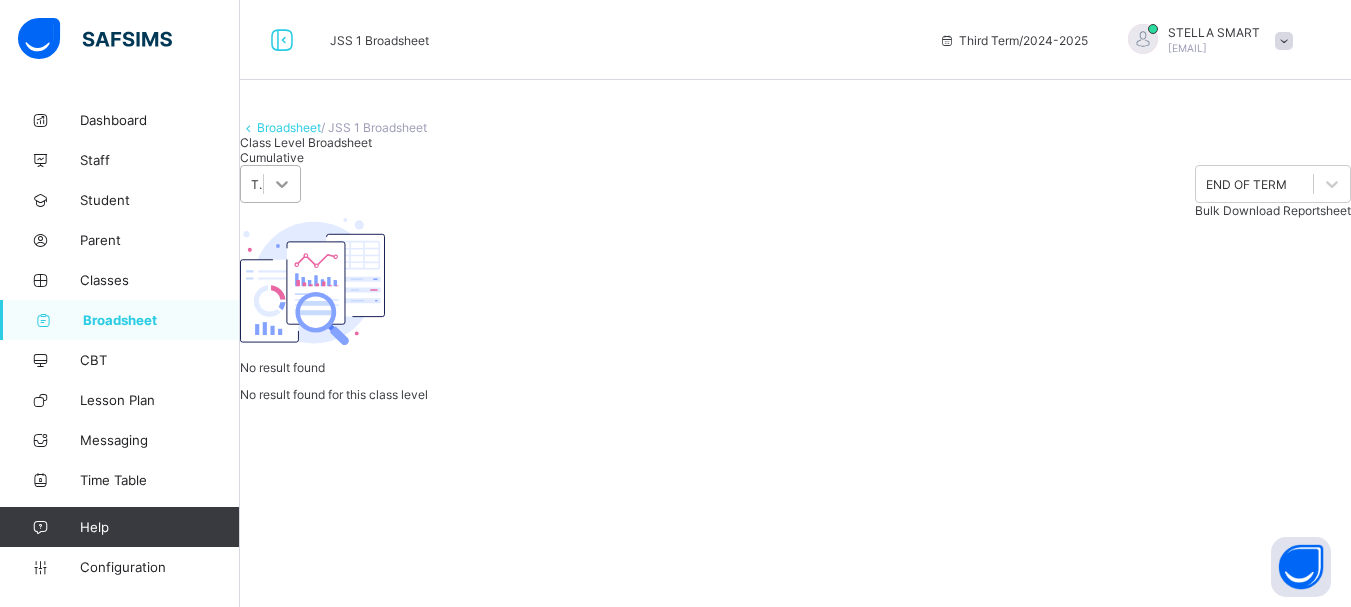click at bounding box center [282, 184] 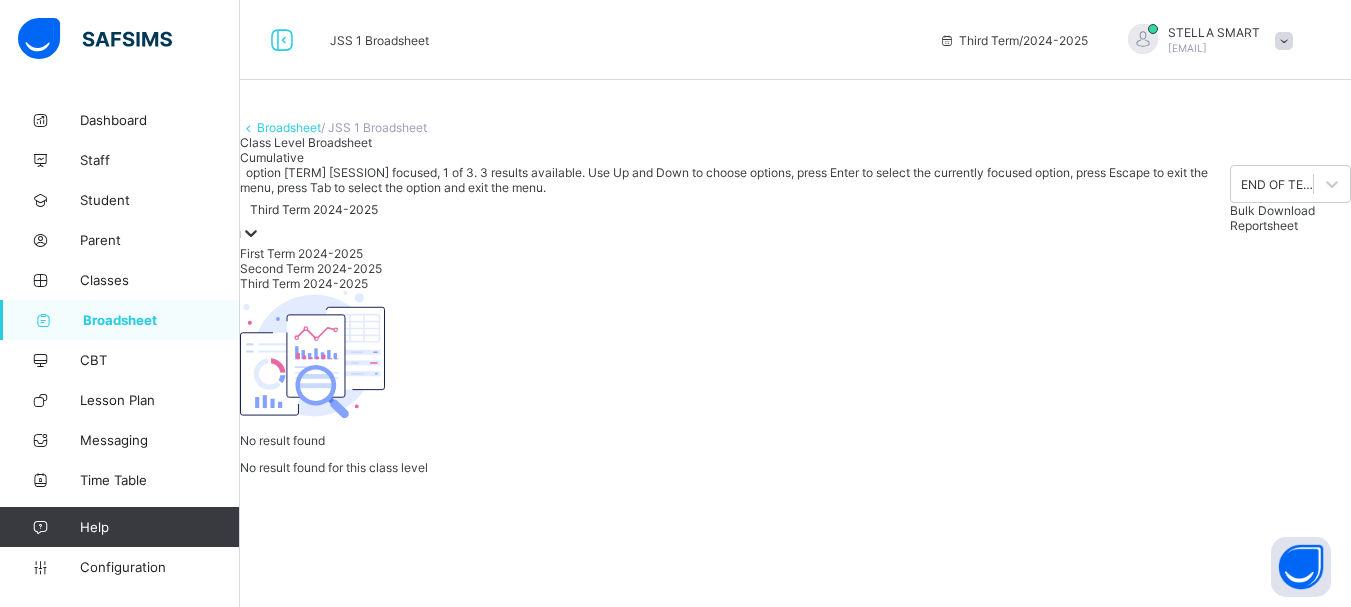 click on "First Term 2024-2025" at bounding box center (735, 253) 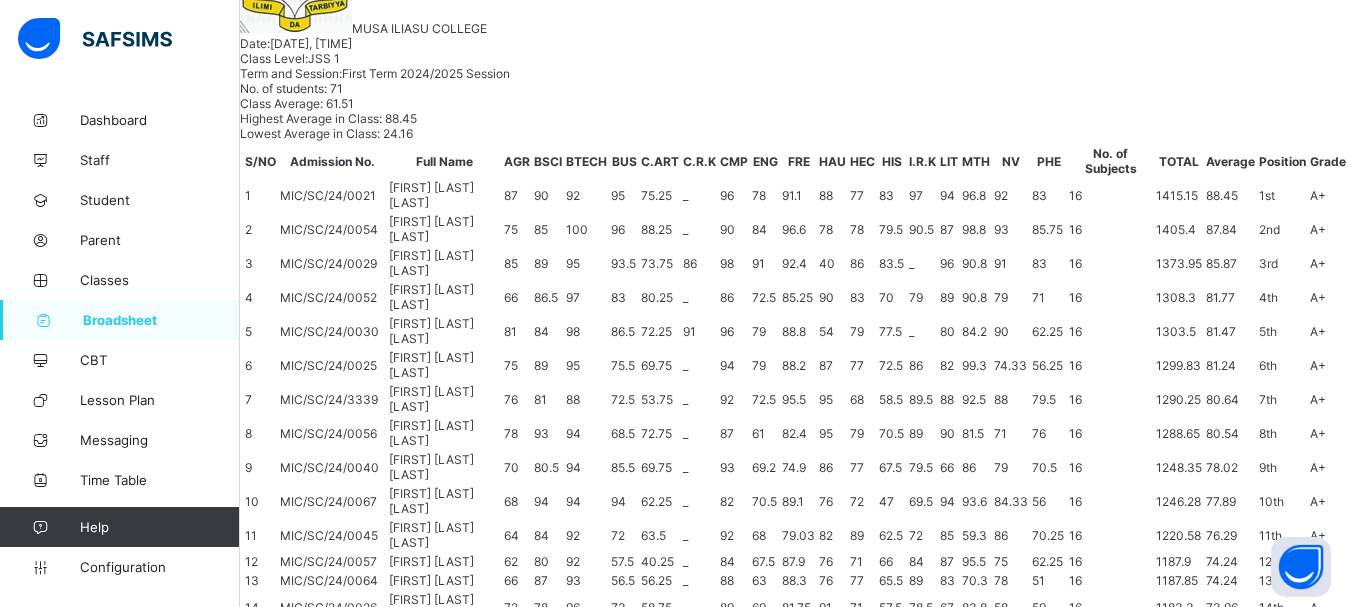 scroll, scrollTop: 400, scrollLeft: 0, axis: vertical 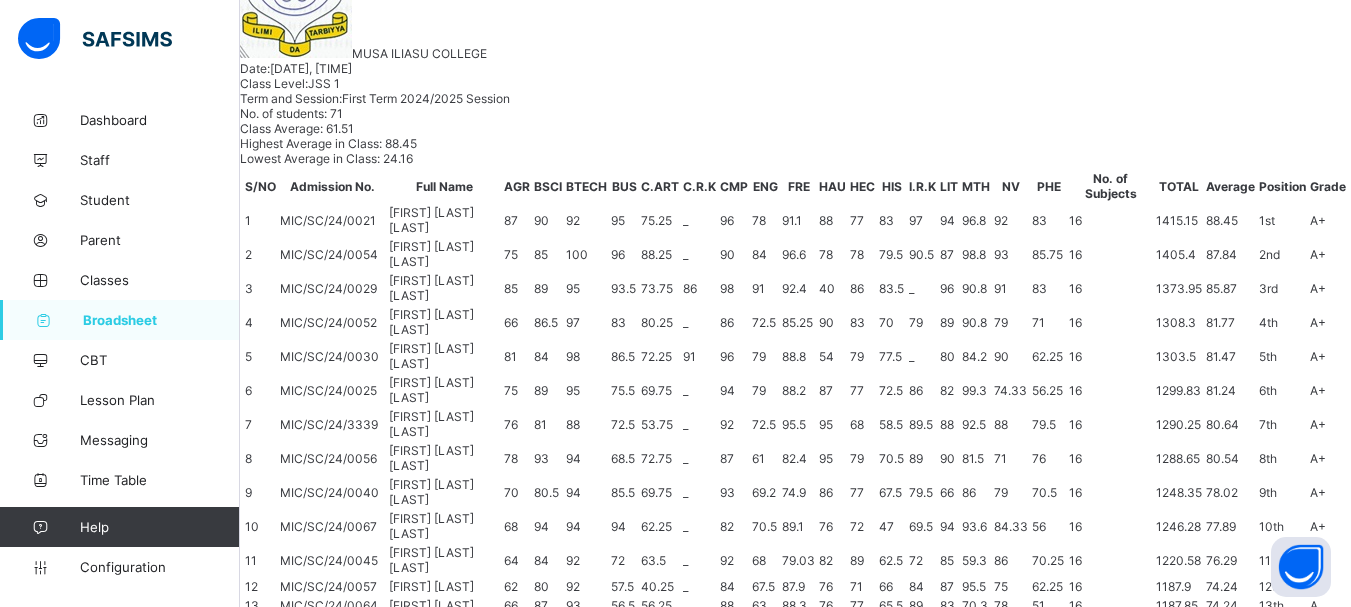 click on "78" at bounding box center (717, 2627) 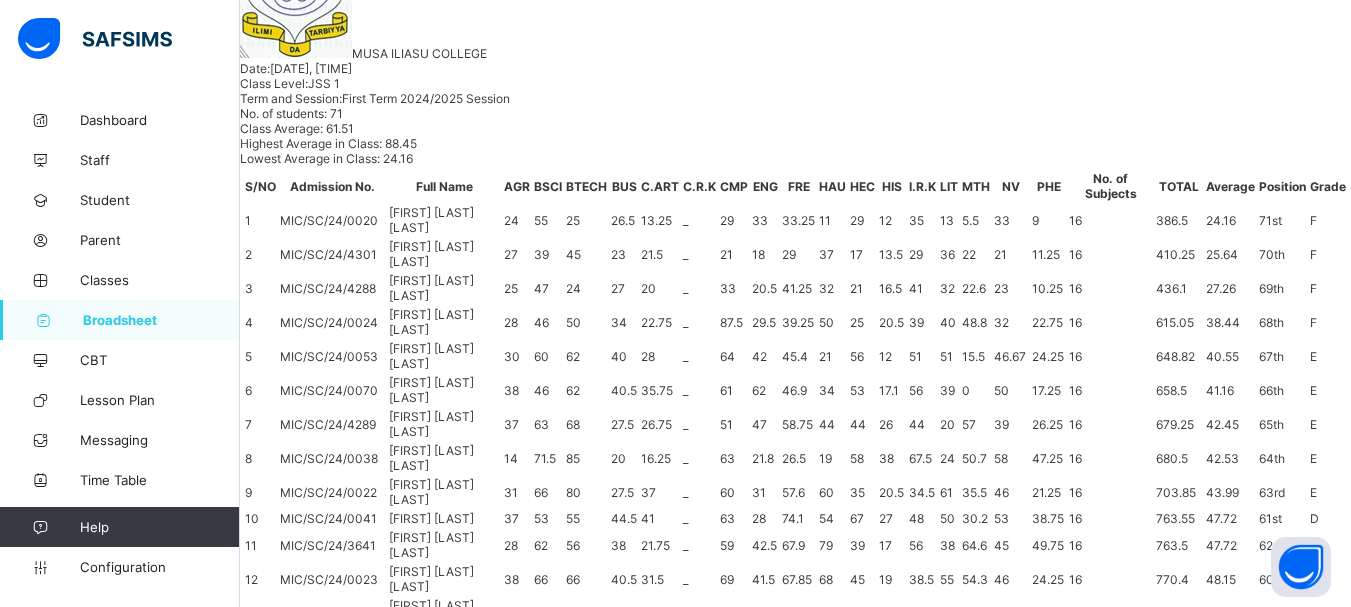 click at bounding box center [1280, 2585] 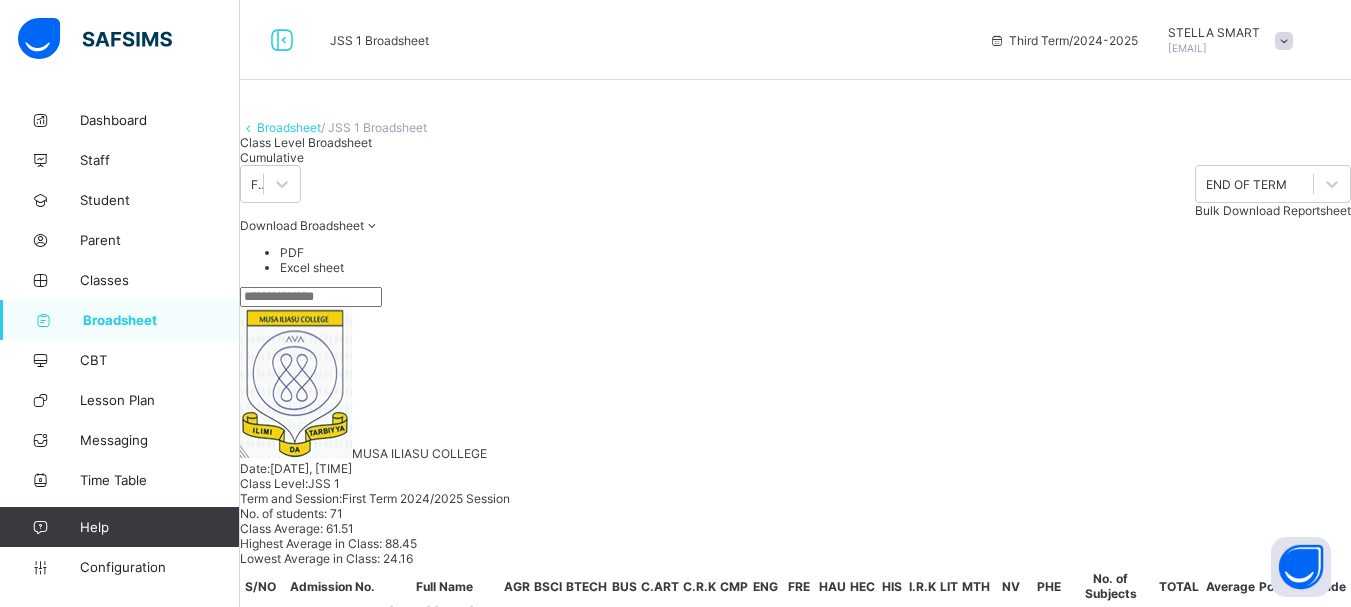 scroll, scrollTop: 100, scrollLeft: 0, axis: vertical 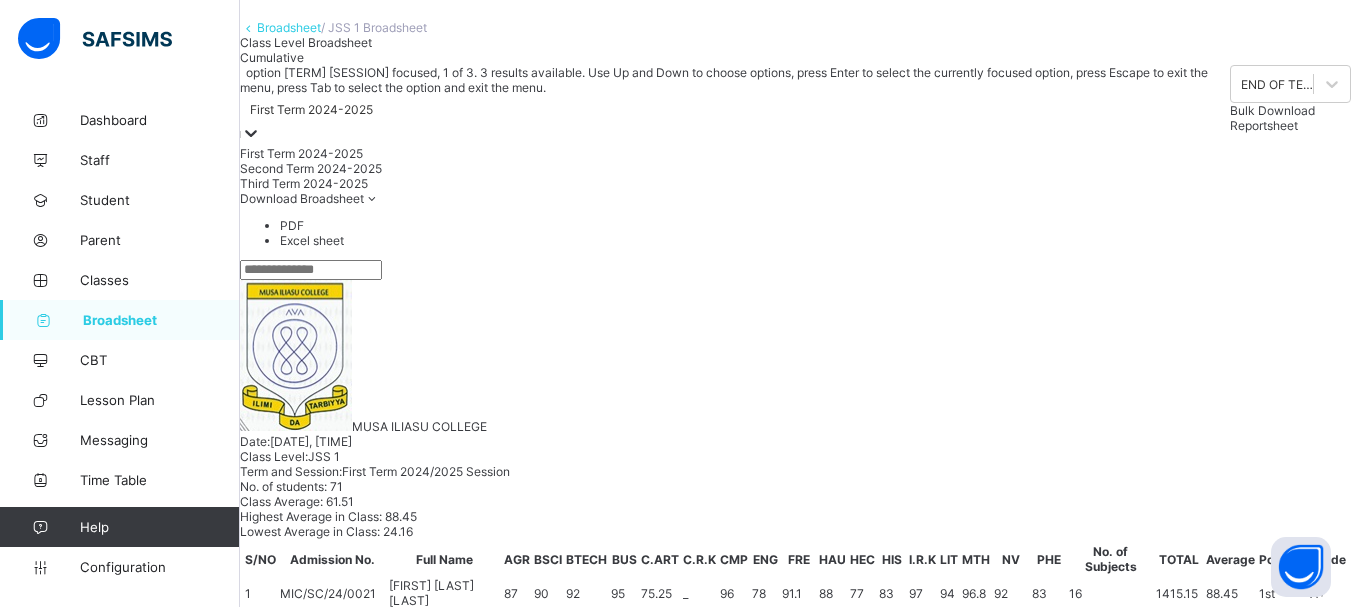 click on "First Term 2024-2025" at bounding box center (311, 109) 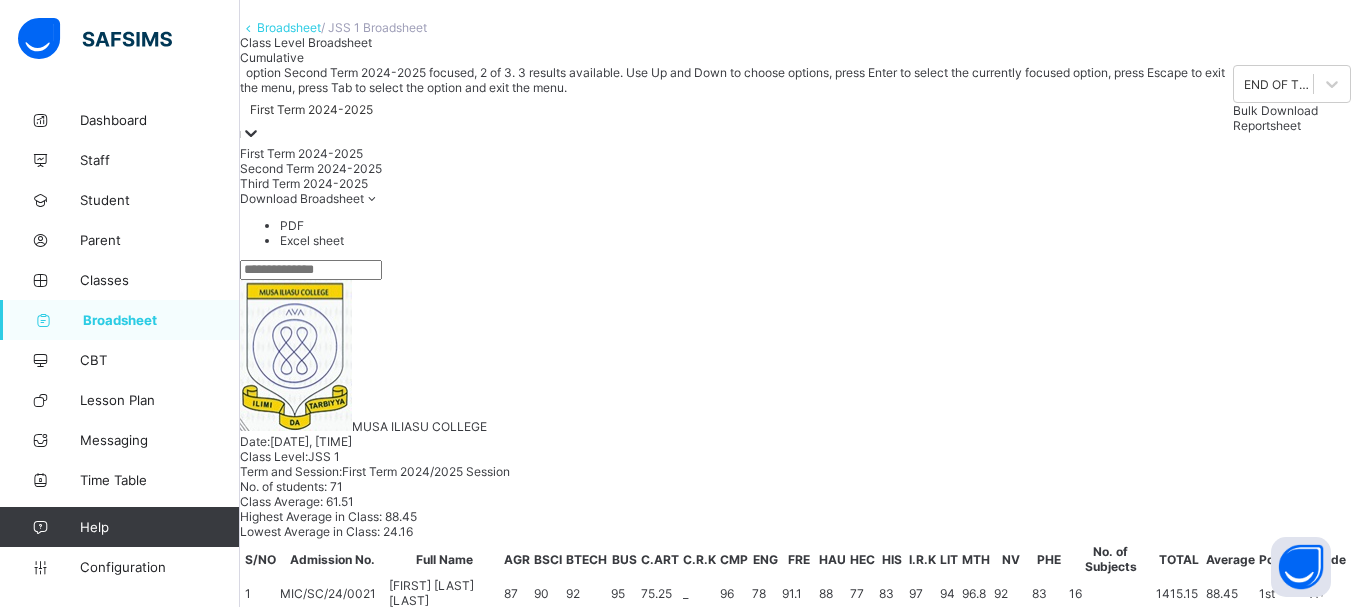 click on "Second Term 2024-2025" at bounding box center [736, 168] 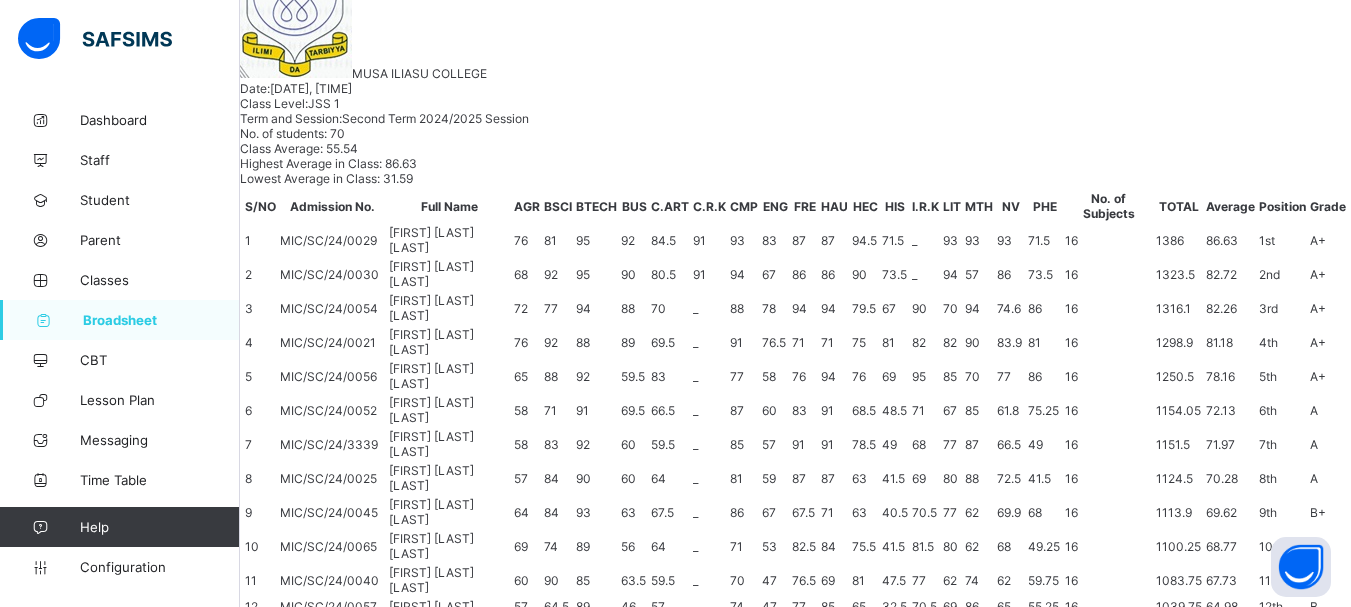 scroll, scrollTop: 400, scrollLeft: 0, axis: vertical 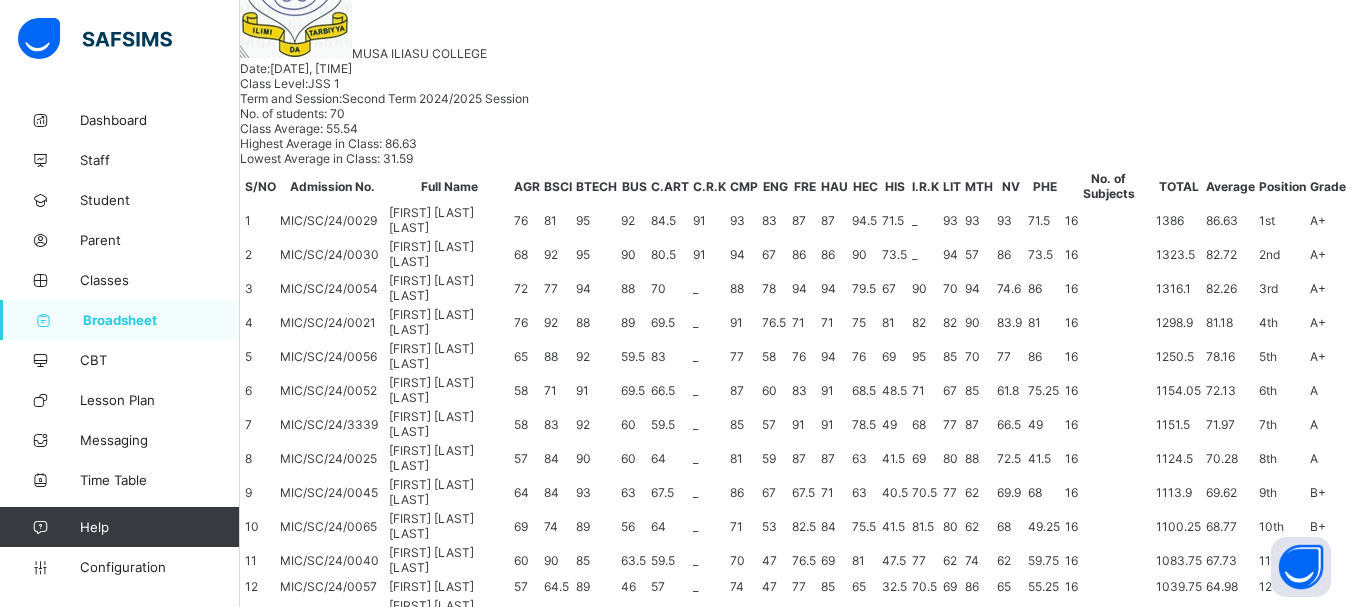 click on "84.5" at bounding box center (591, 2593) 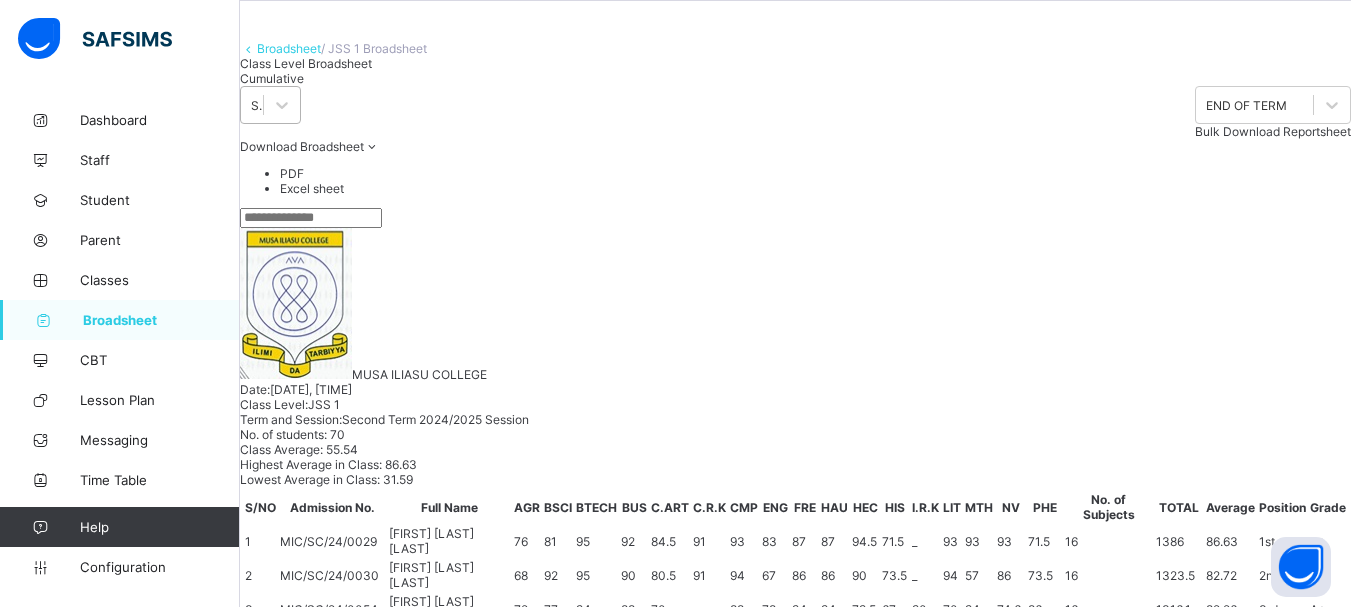 scroll, scrollTop: 100, scrollLeft: 0, axis: vertical 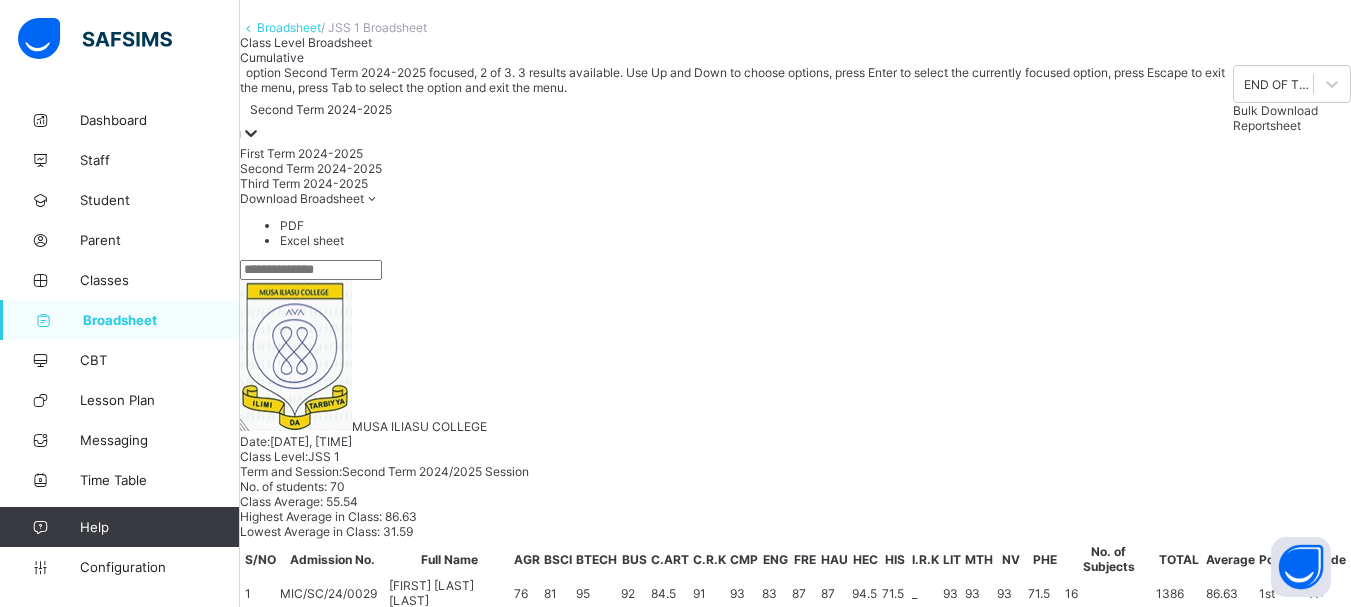 click on "Second Term 2024-2025" at bounding box center [321, 109] 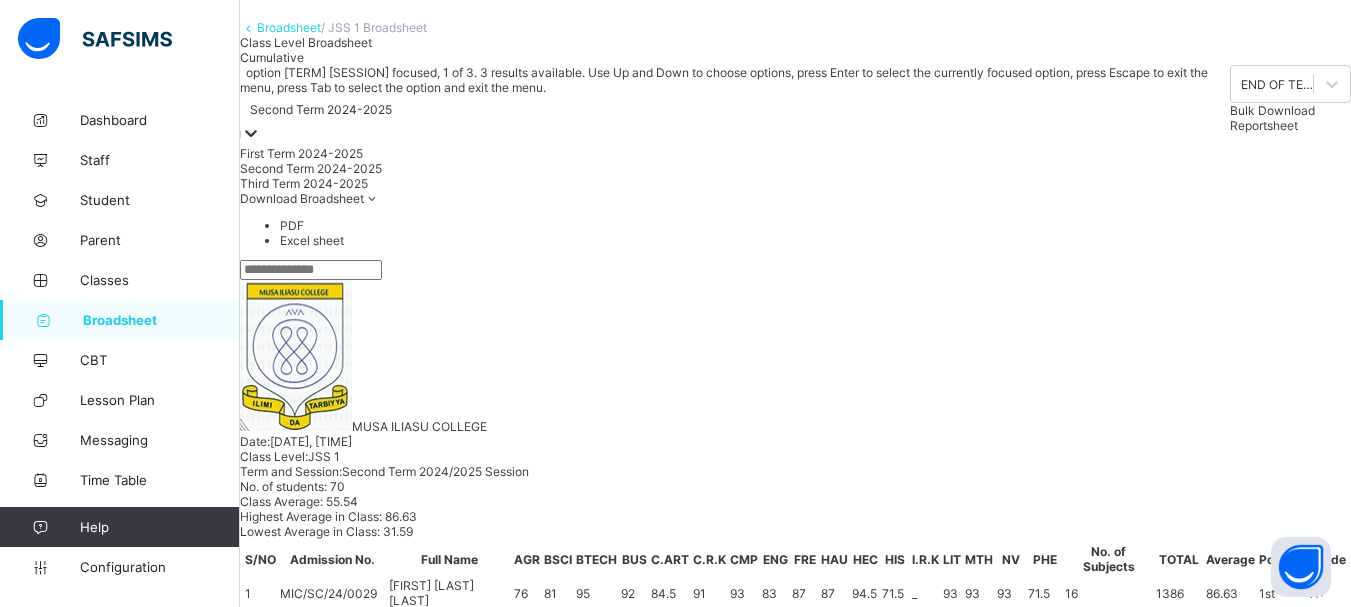 click on "First Term 2024-2025" at bounding box center [735, 153] 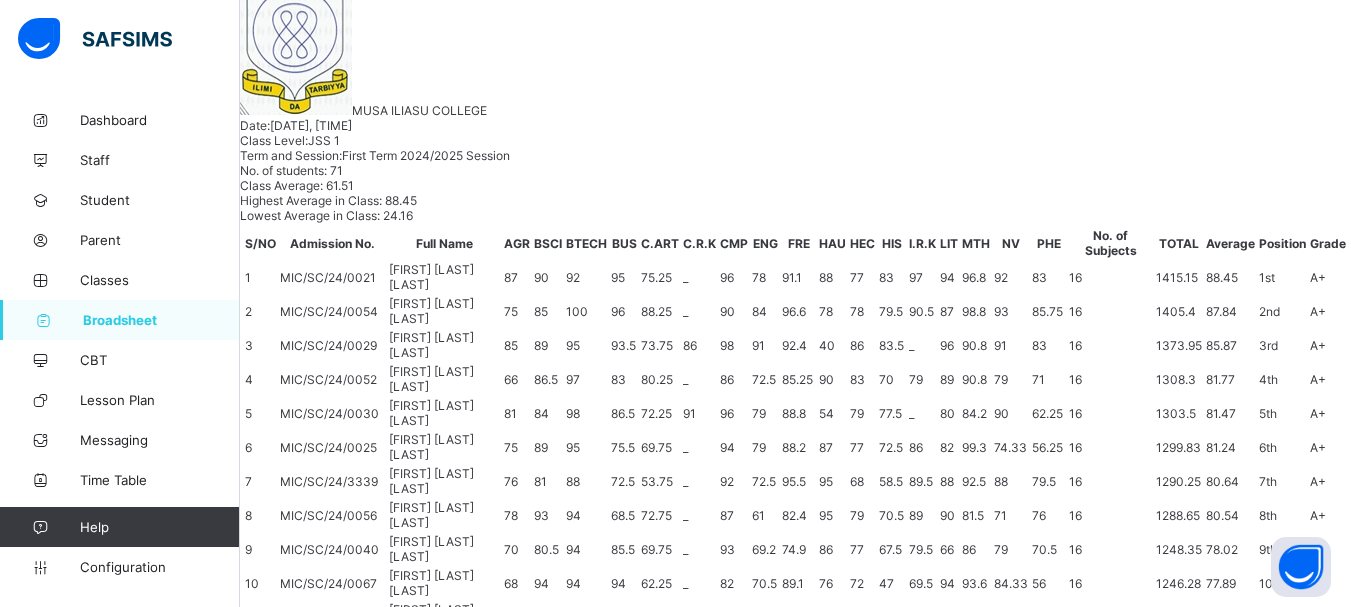 scroll, scrollTop: 300, scrollLeft: 0, axis: vertical 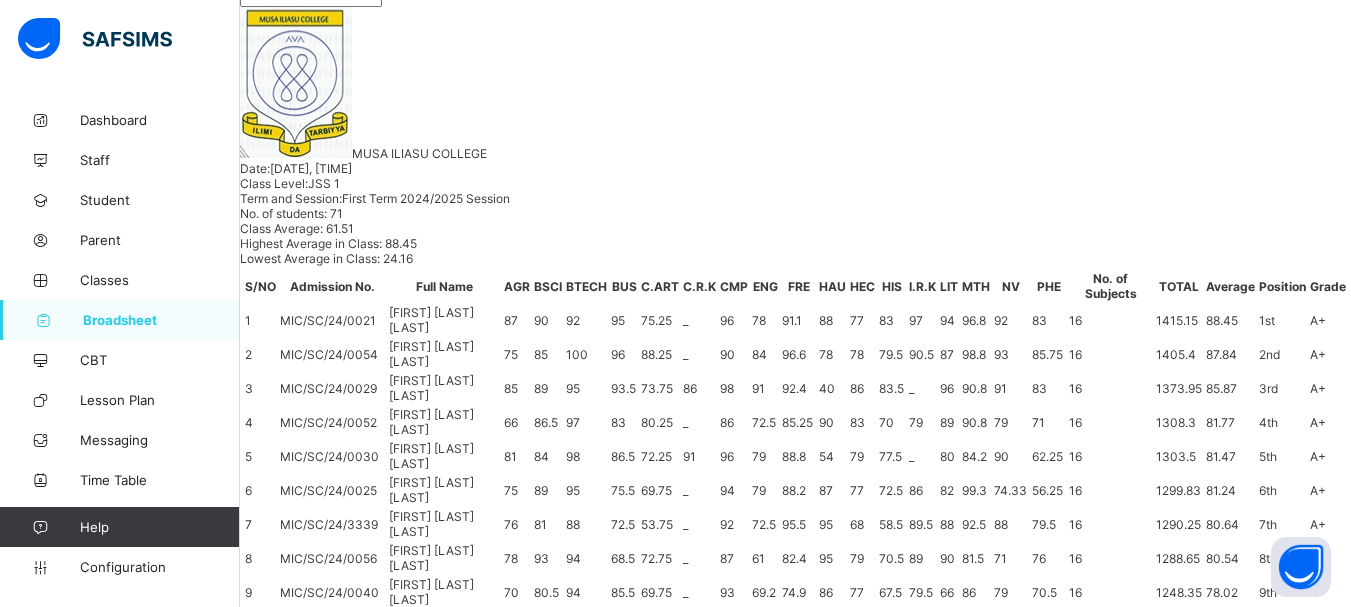 click on "75.25" at bounding box center (588, 2727) 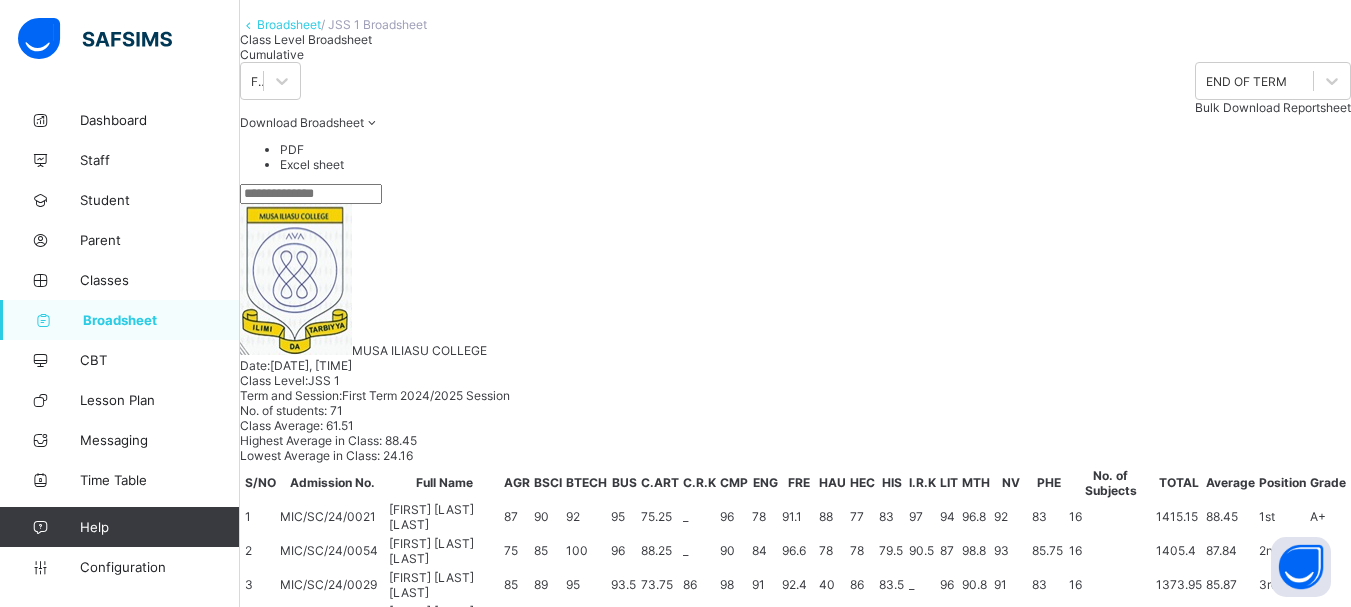 click on "Resume" at bounding box center [277, -119] 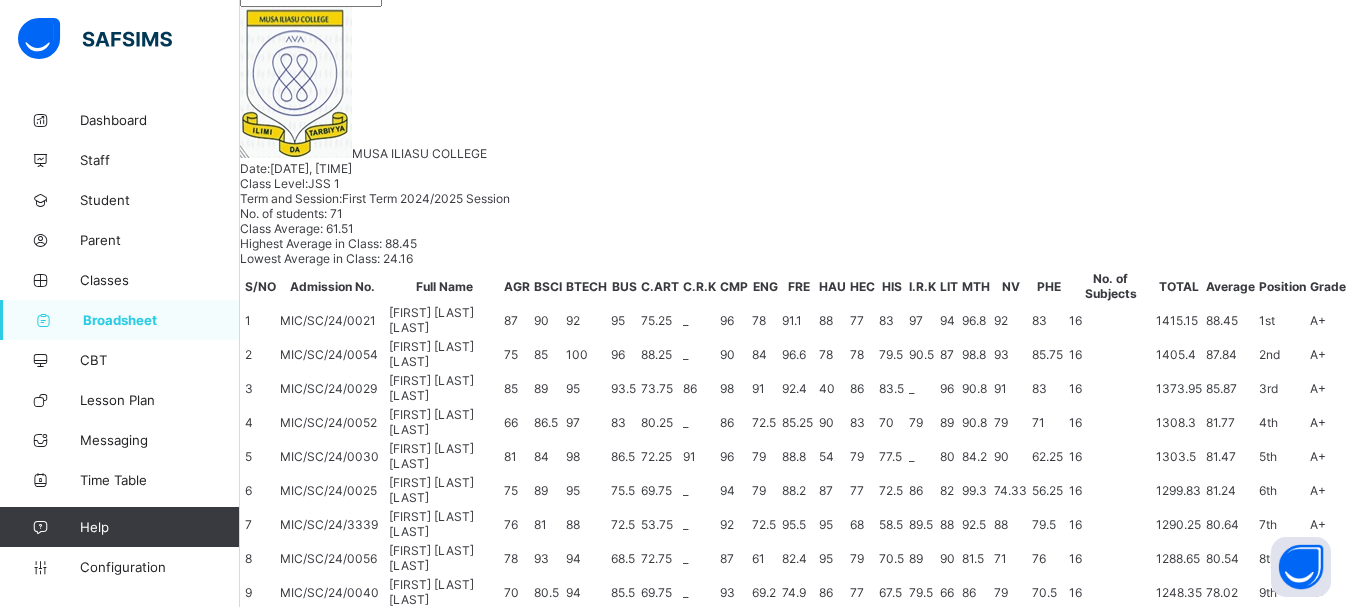 drag, startPoint x: 607, startPoint y: 516, endPoint x: 343, endPoint y: 646, distance: 294.27197 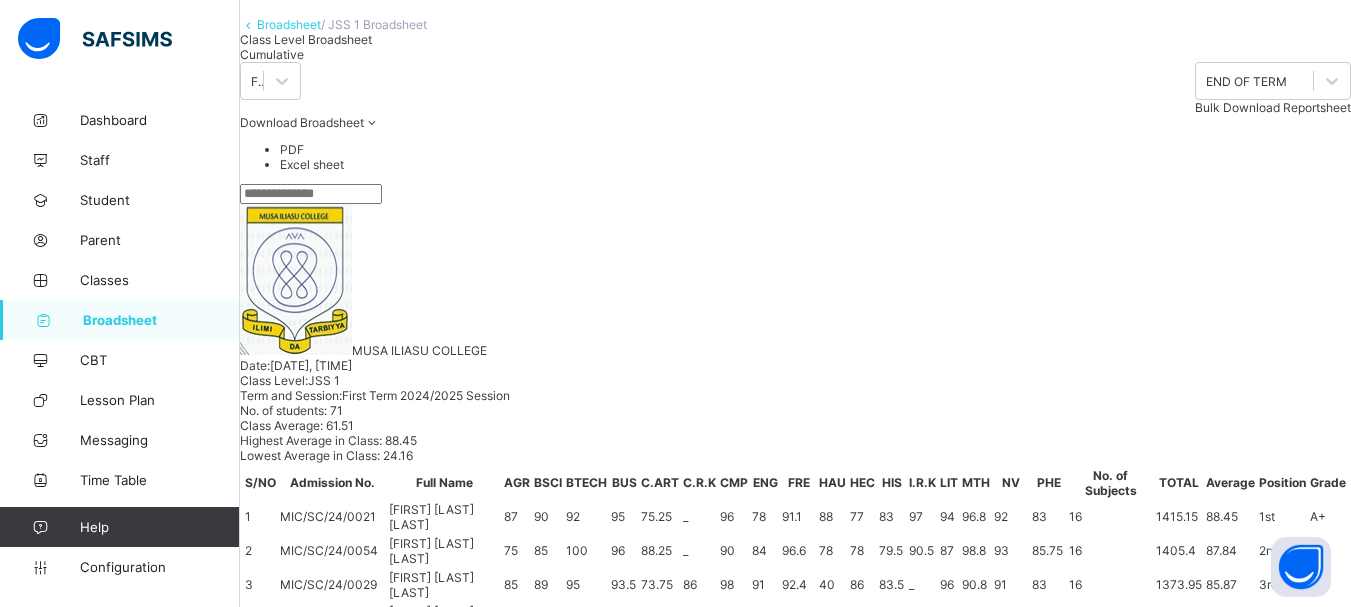 click on "Resume" at bounding box center (277, -120) 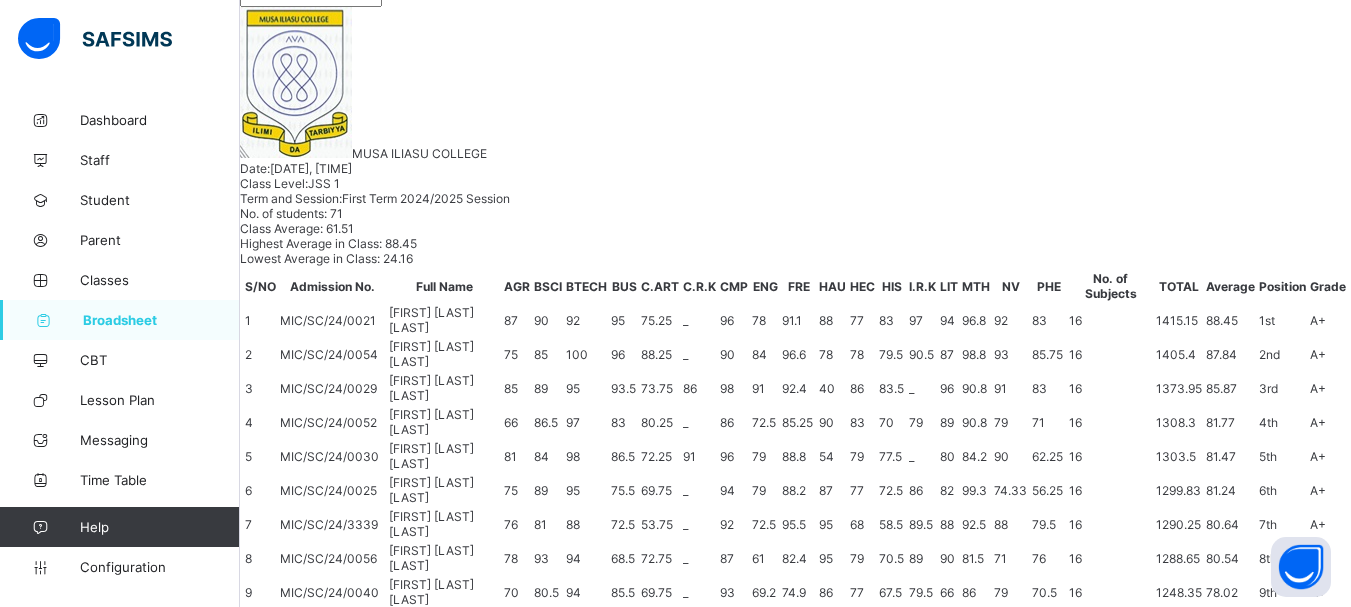 click on "Excel sheet" at bounding box center (815, -33) 